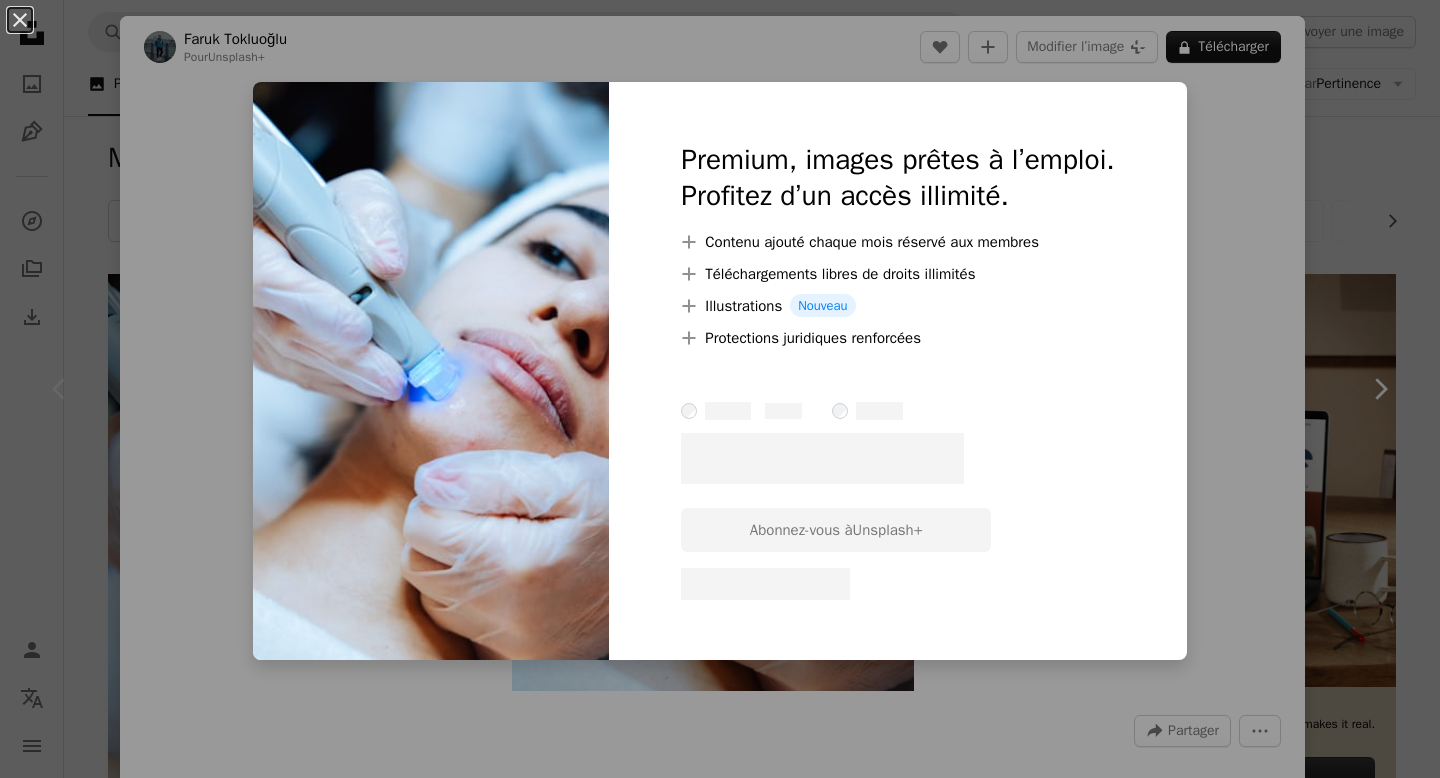 scroll, scrollTop: 0, scrollLeft: 0, axis: both 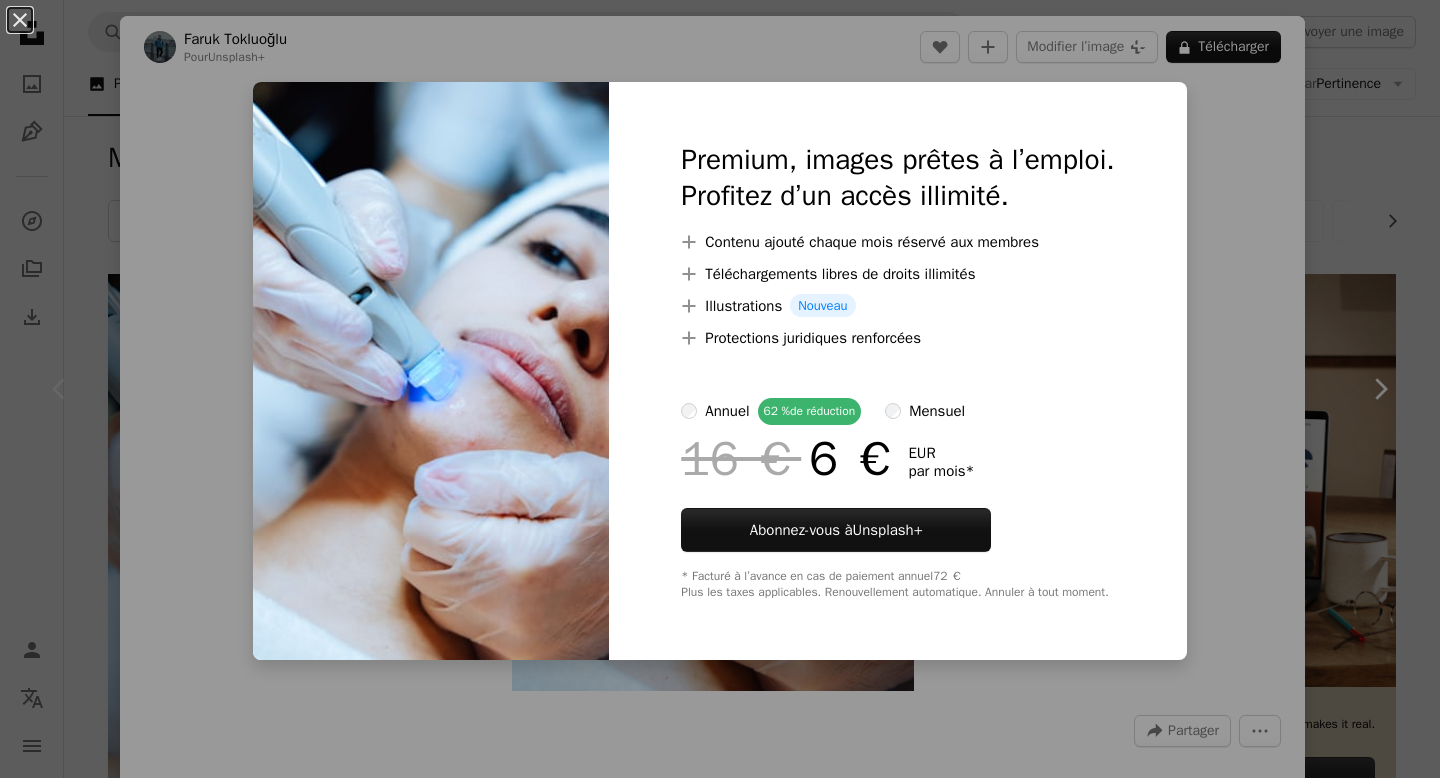 click on "An X shape Premium, images prêtes à l’emploi. Profitez d’un accès illimité. A plus sign Contenu ajouté chaque mois réservé aux membres A plus sign Téléchargements libres de droits illimités A plus sign Illustrations  Nouveau A plus sign Protections juridiques renforcées annuel 62 %  de réduction mensuel 16 €   6 € EUR par mois * Abonnez-vous à  Unsplash+ * Facturé à l’avance en cas de paiement annuel  72 € Plus les taxes applicables. Renouvellement automatique. Annuler à tout moment." at bounding box center (720, 389) 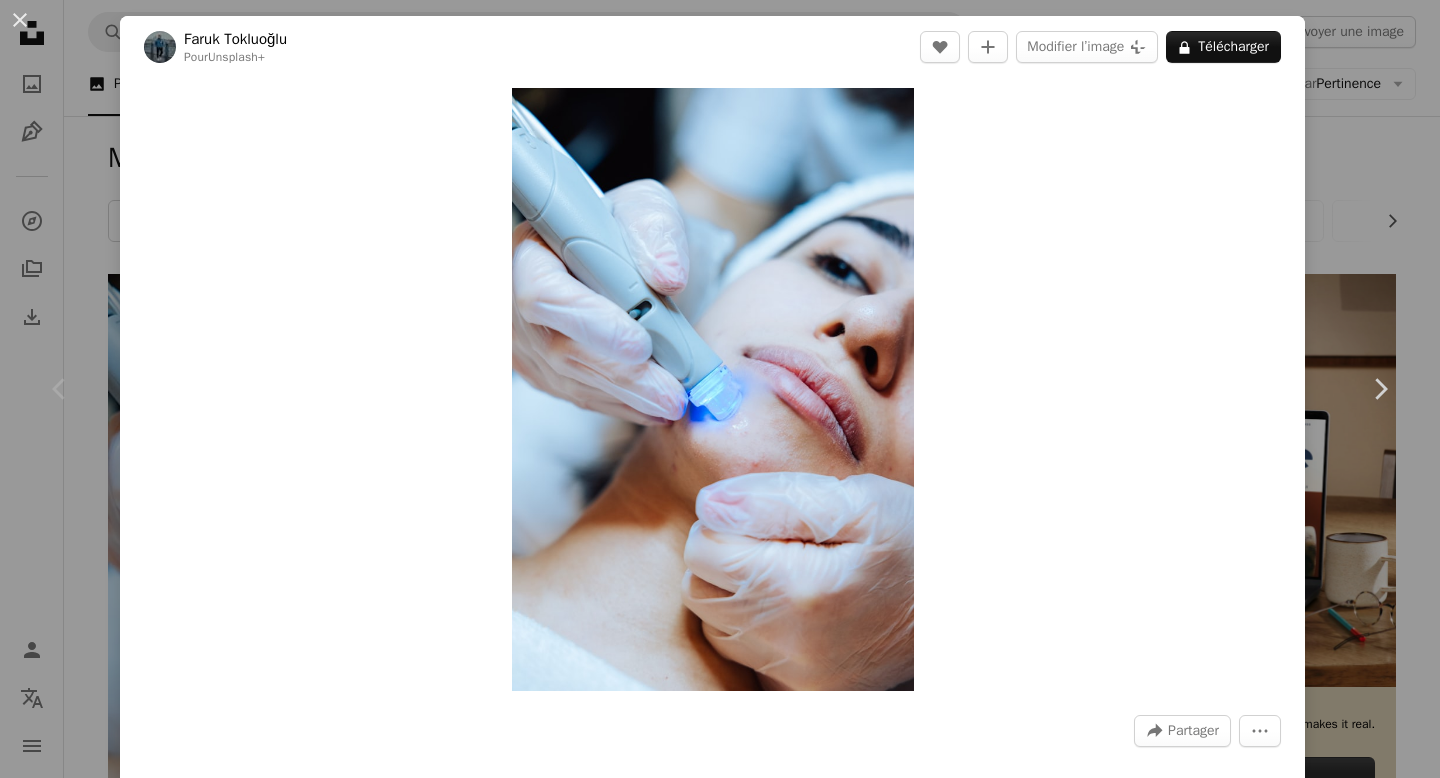 click on "An X shape Chevron left Chevron right [NAME] [LAST] Pour Unsplash+ A heart A plus sign Modifier l’image Plus sign for Unsplash+ A lock Télécharger Zoom in A forward-right arrow Partager More Actions Calendar outlined Publiée le 6 février 2023 Safety Contenu cédé sous Licence Unsplash+ professionnel travail cosmétologie profession esthéticienne esthéticien procédure cosmétique Procédure de beauté Images gratuites De cette série Chevron right Plus sign for Unsplash+ Plus sign for Unsplash+ Plus sign for Unsplash+ Plus sign for Unsplash+ Images associées Plus sign for Unsplash+ A heart A plus sign Getty Images Pour Unsplash+ A lock Télécharger Plus sign for Unsplash+ A heart A plus sign Getty Images Pour Unsplash+ A lock Télécharger Plus sign for Unsplash+ A heart A plus sign [NAME] [LAST] Pour Unsplash+ A lock Télécharger Plus sign for Unsplash+ A heart A plus sign Getty Images Pour Unsplash+ A lock Télécharger Plus sign for Unsplash+ A heart A plus sign Pour" at bounding box center (720, 389) 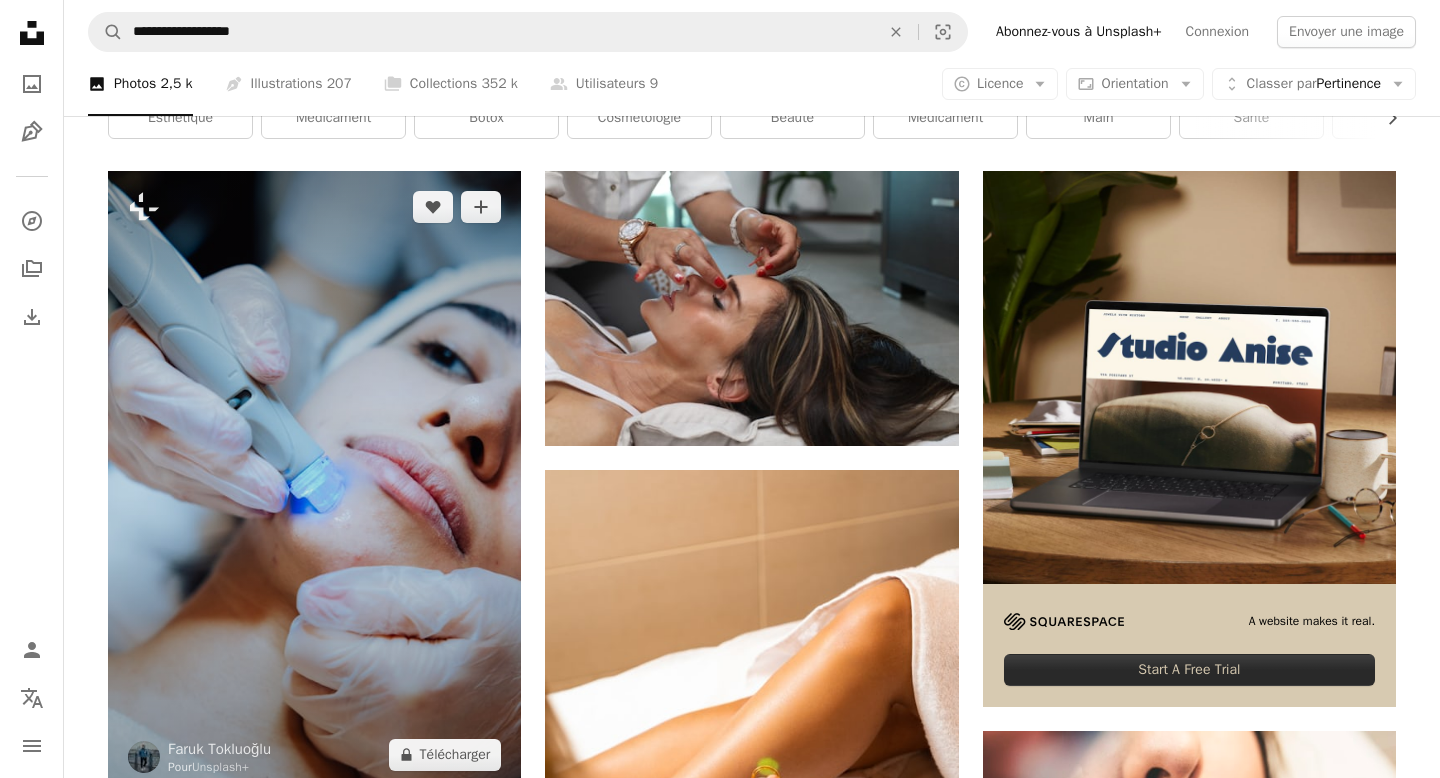 scroll, scrollTop: 10, scrollLeft: 0, axis: vertical 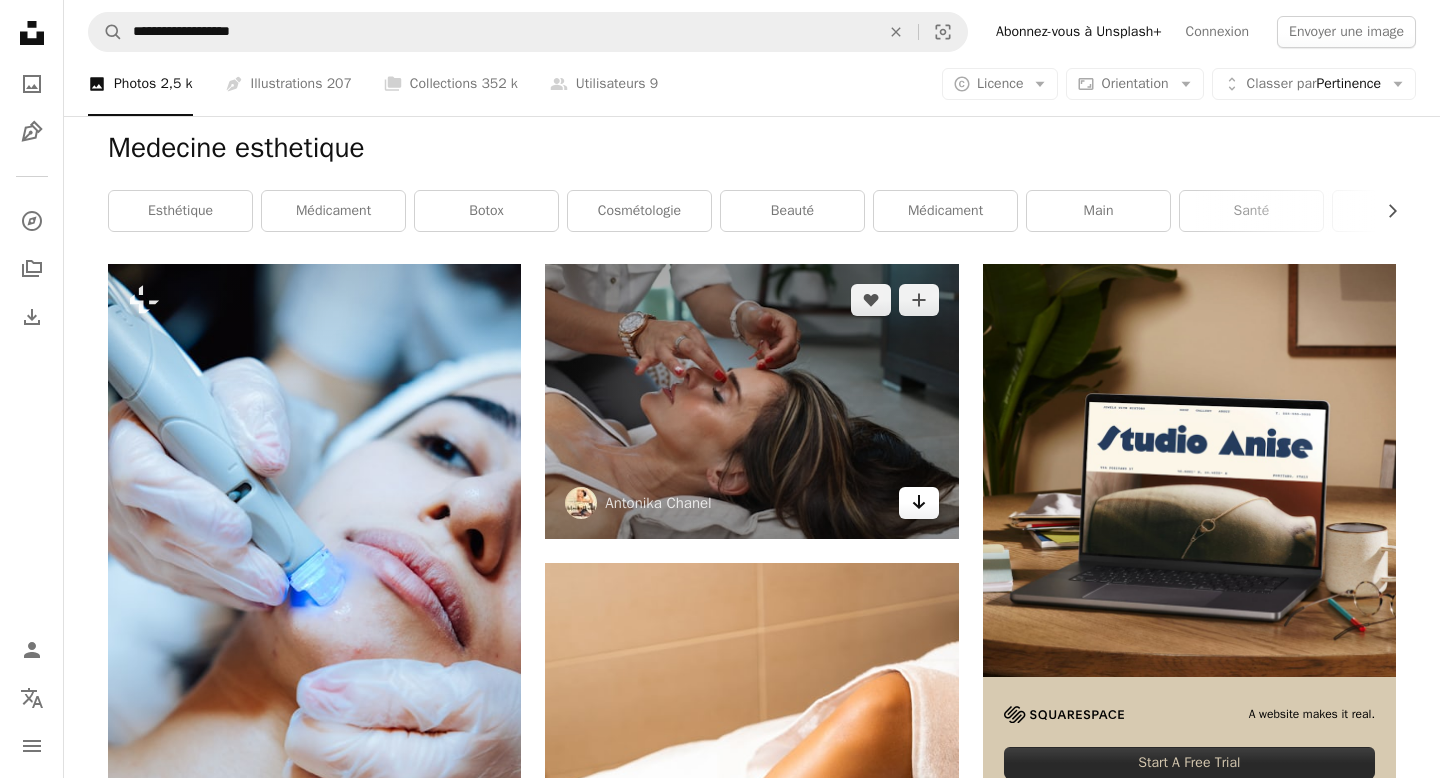 click on "Arrow pointing down" at bounding box center (919, 503) 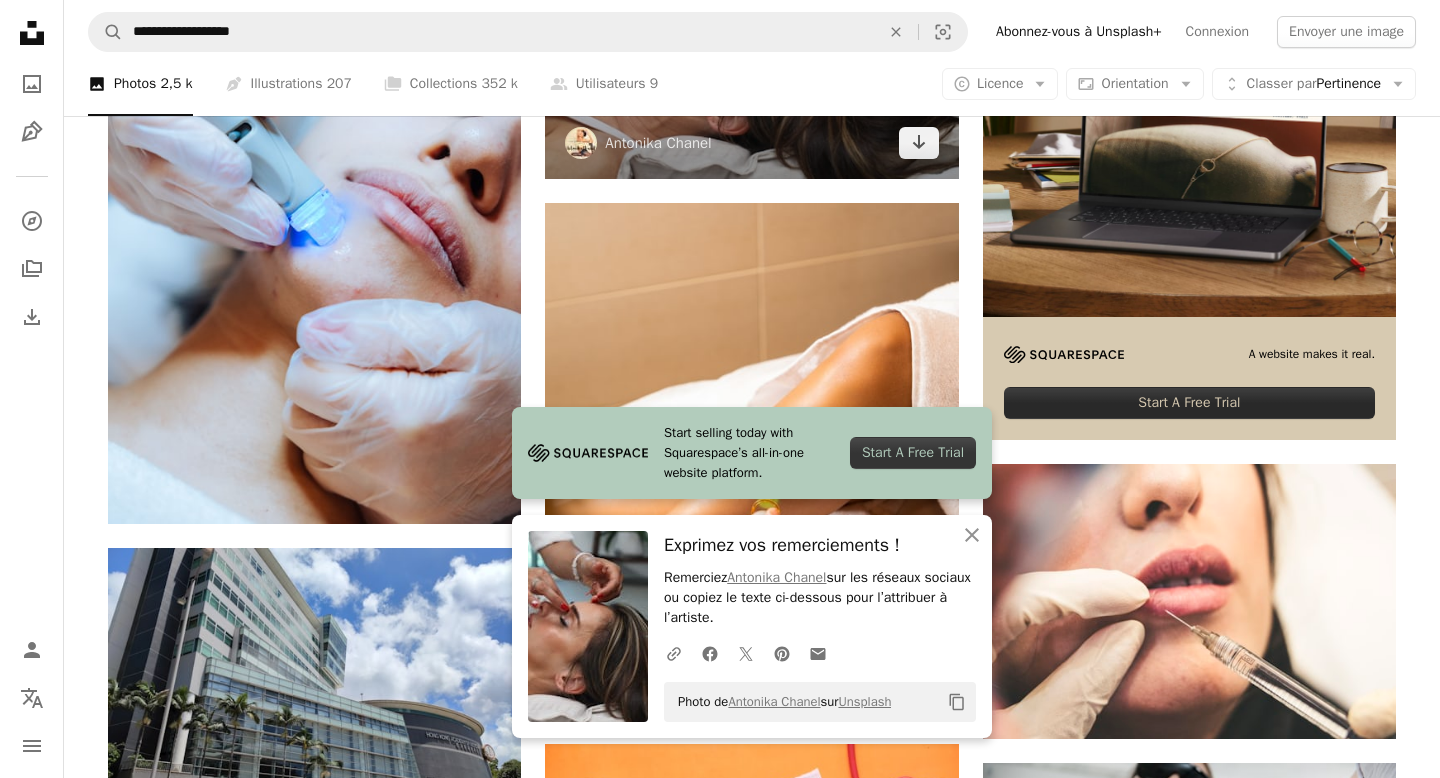 scroll, scrollTop: 383, scrollLeft: 0, axis: vertical 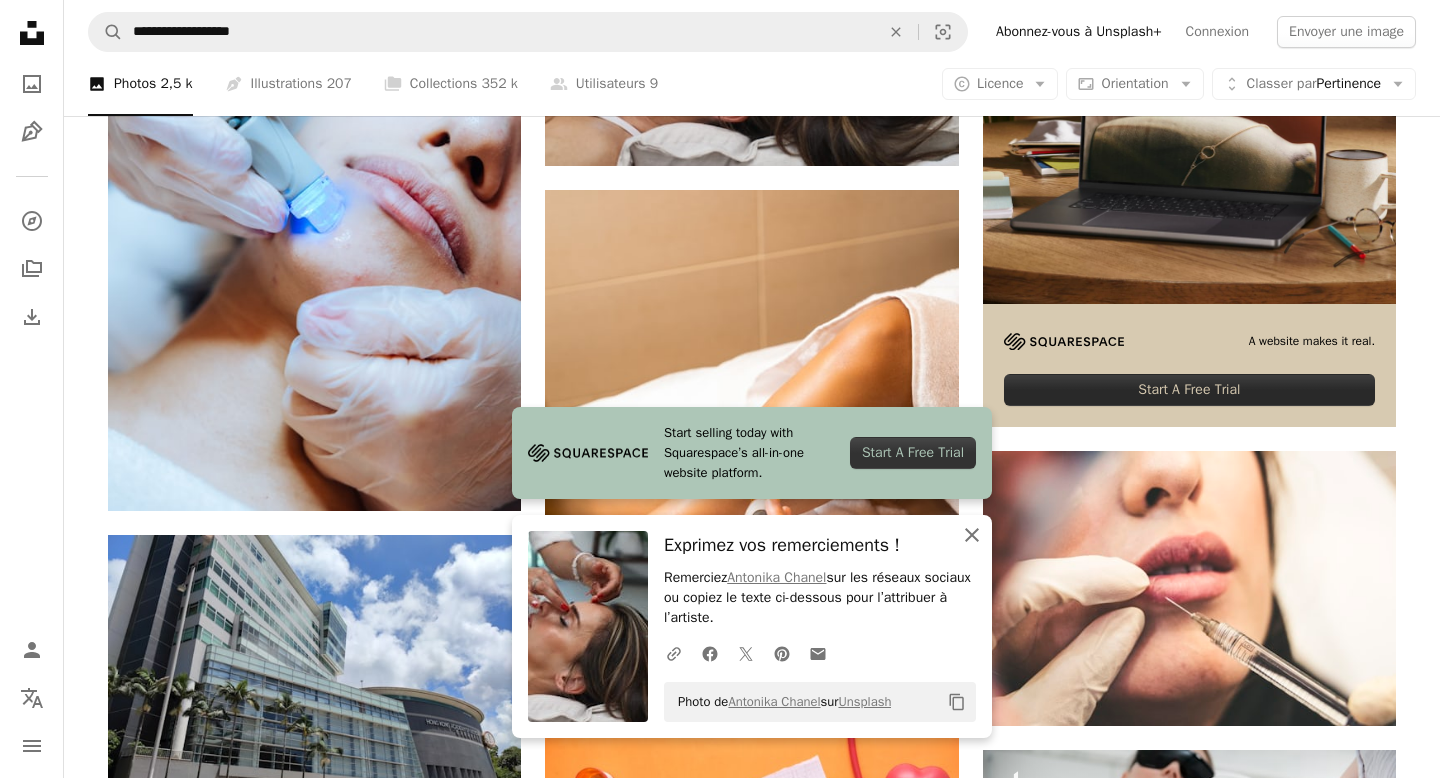 click on "An X shape" 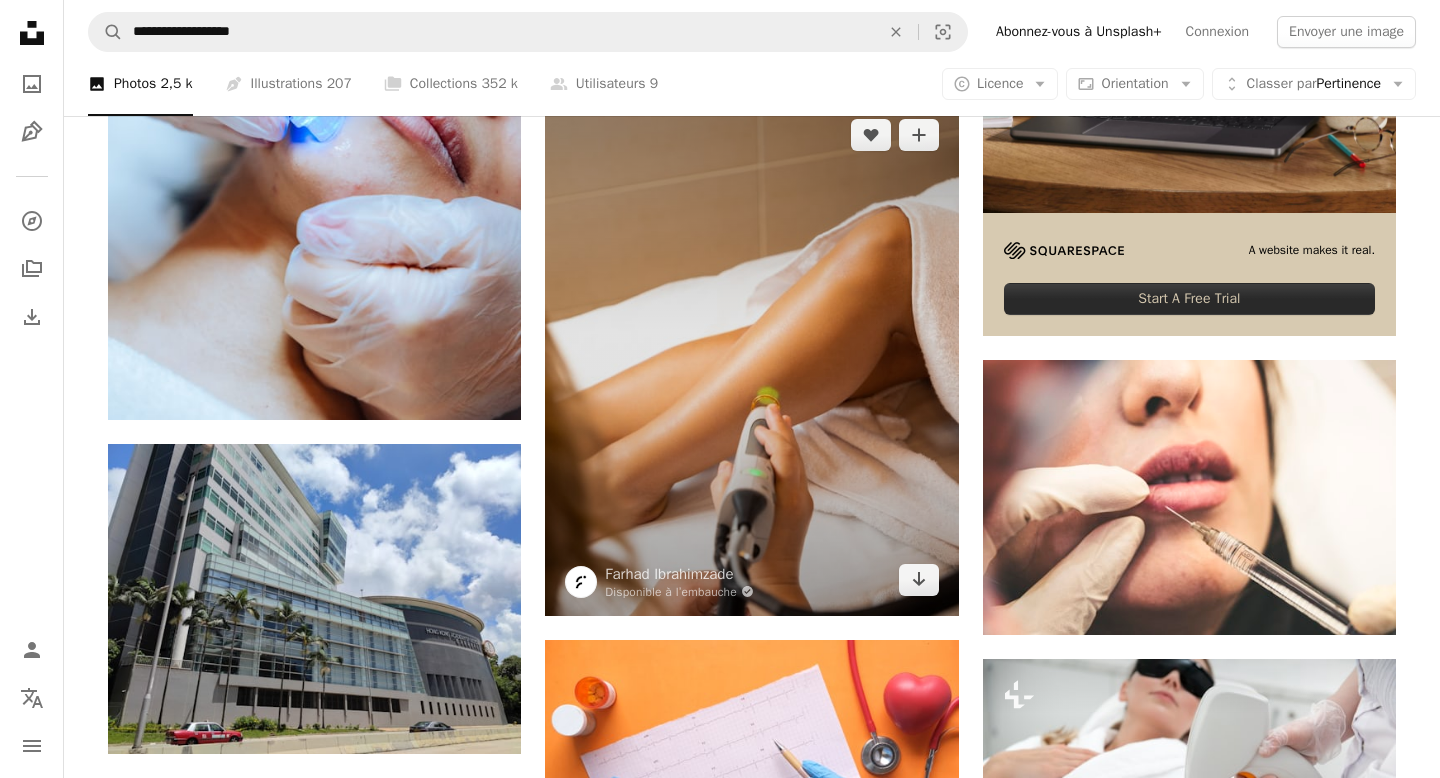 scroll, scrollTop: 480, scrollLeft: 0, axis: vertical 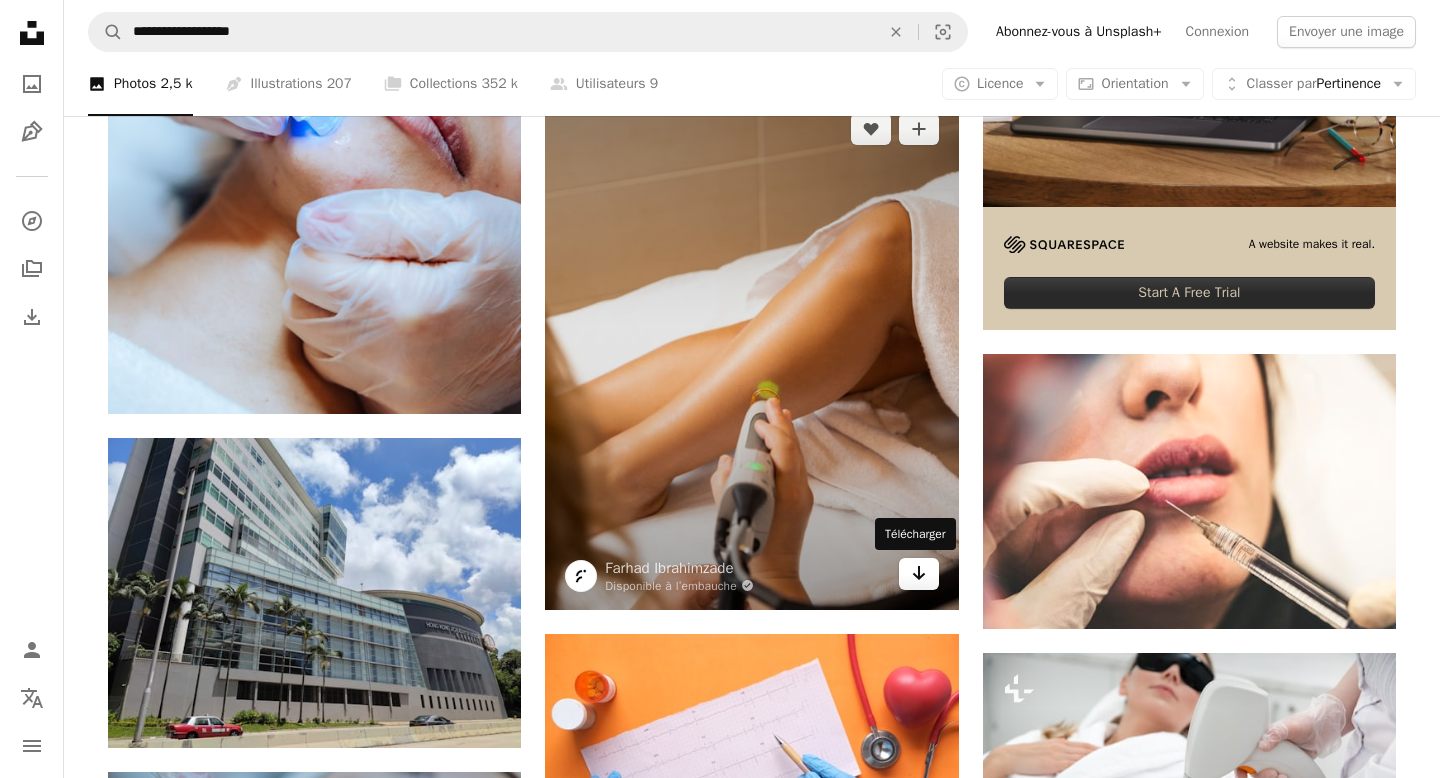 click on "Arrow pointing down" 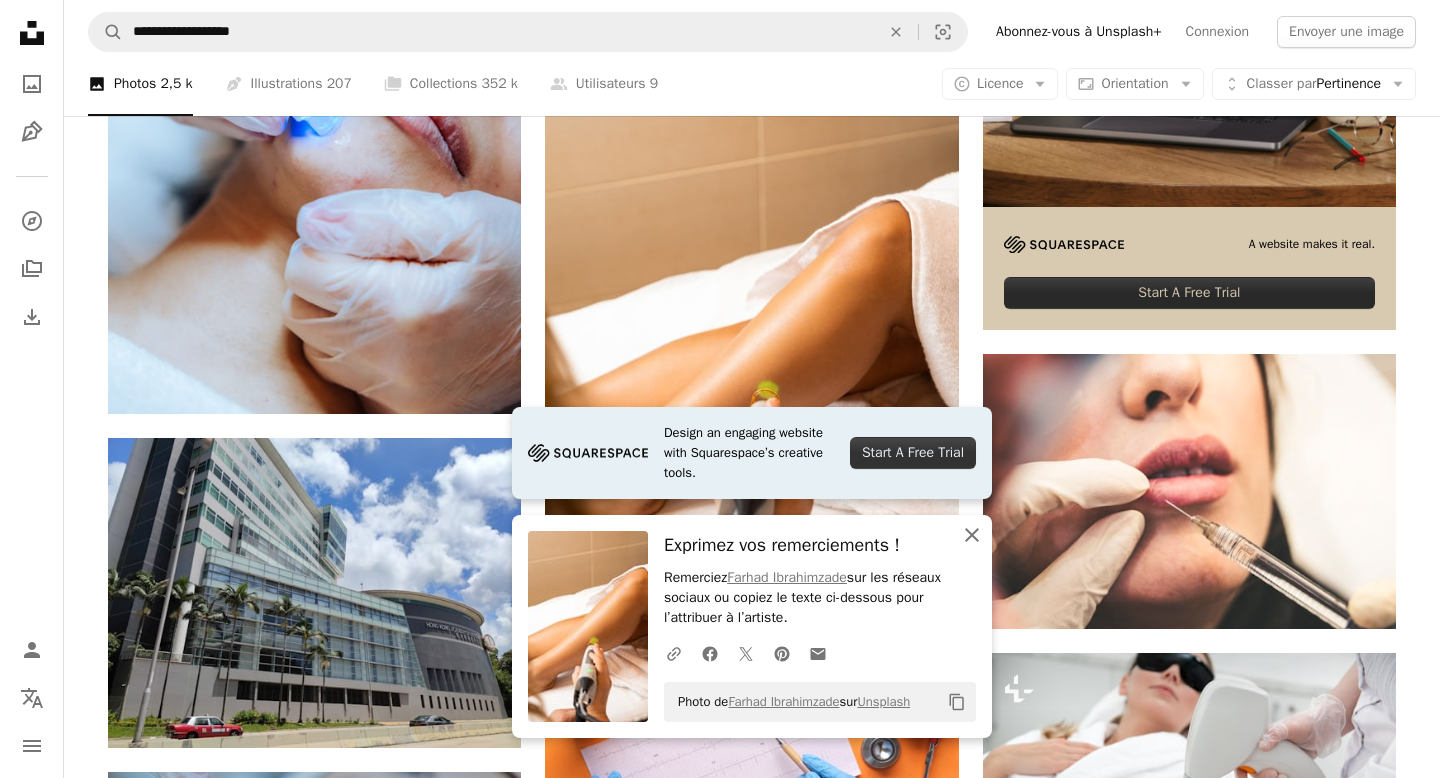 click on "An X shape" 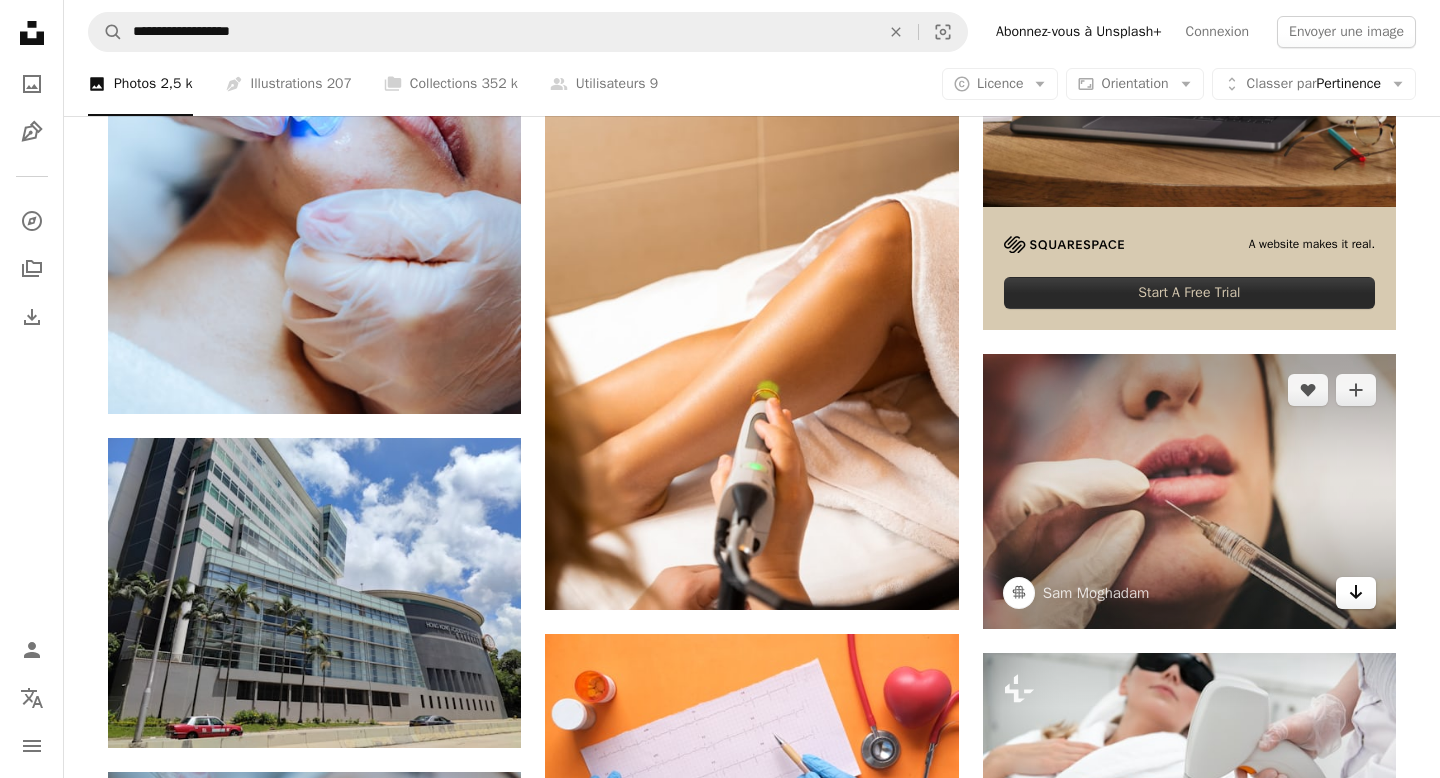 click on "Arrow pointing down" 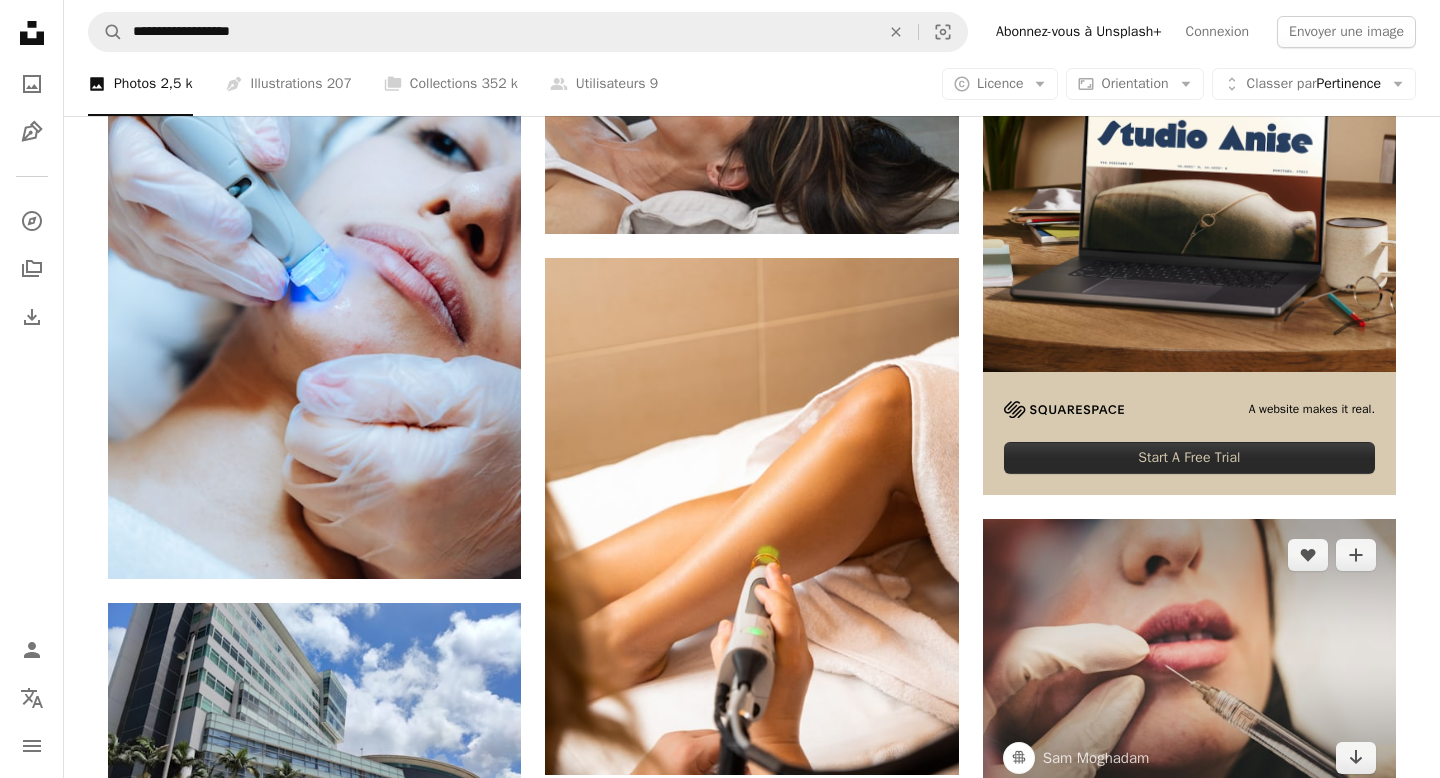 scroll, scrollTop: 0, scrollLeft: 0, axis: both 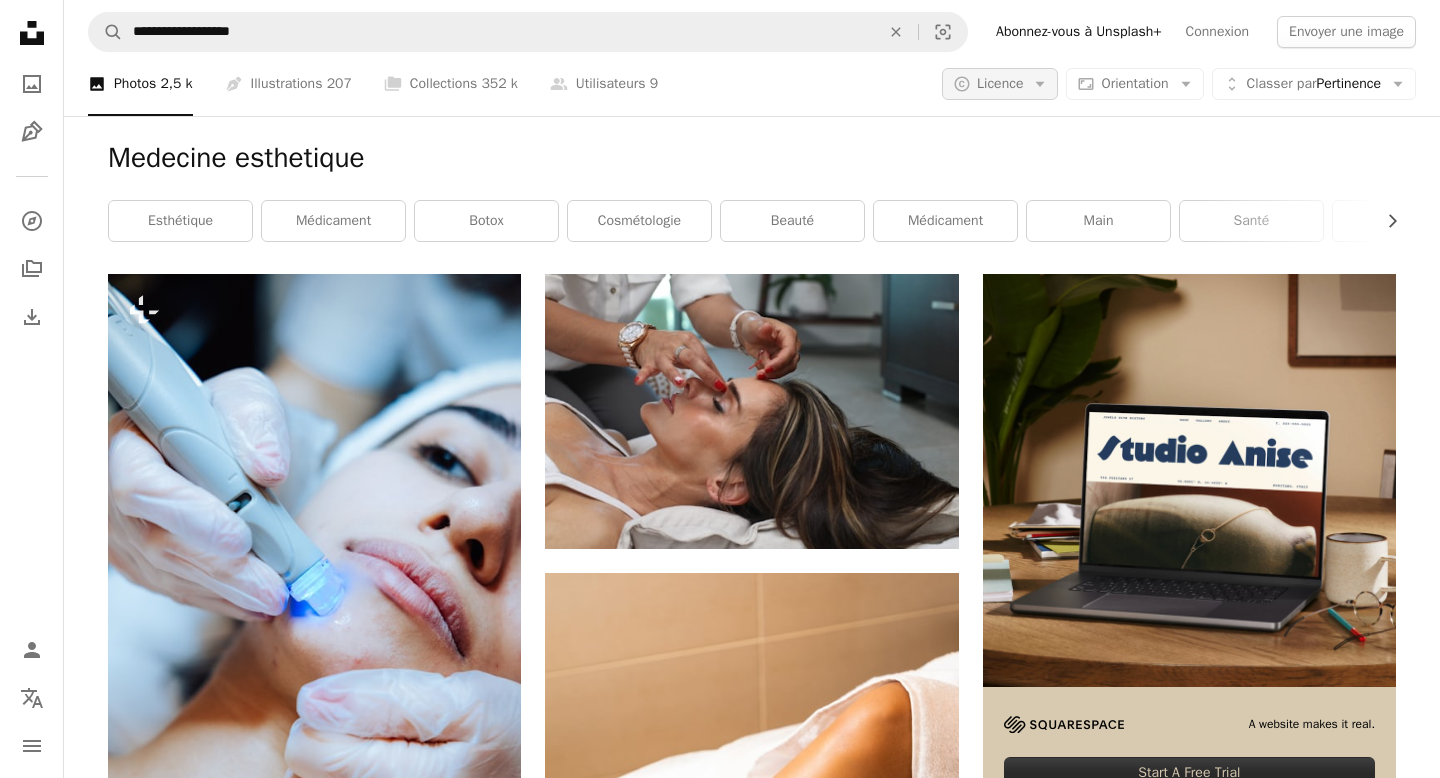 click on "Arrow down" 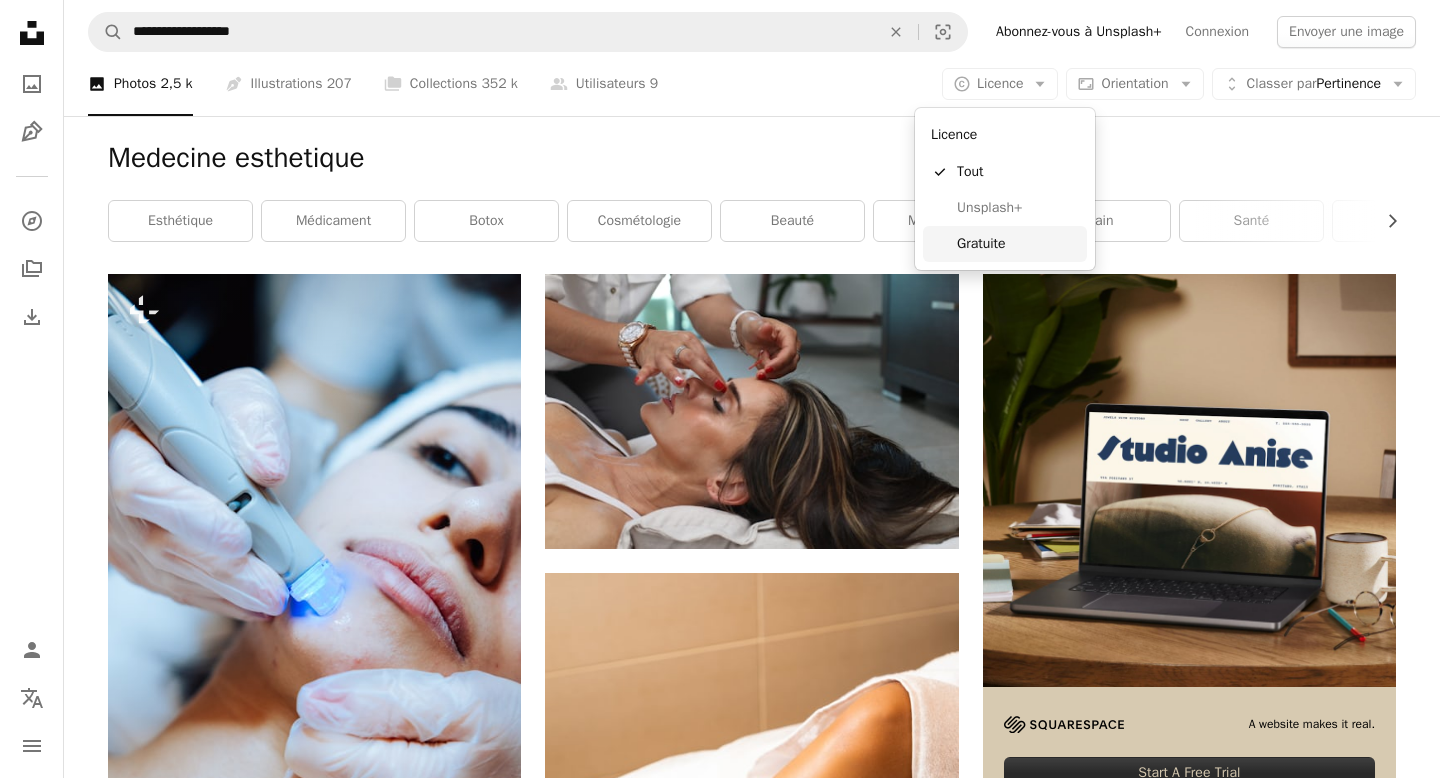 click on "Gratuite" at bounding box center (1018, 244) 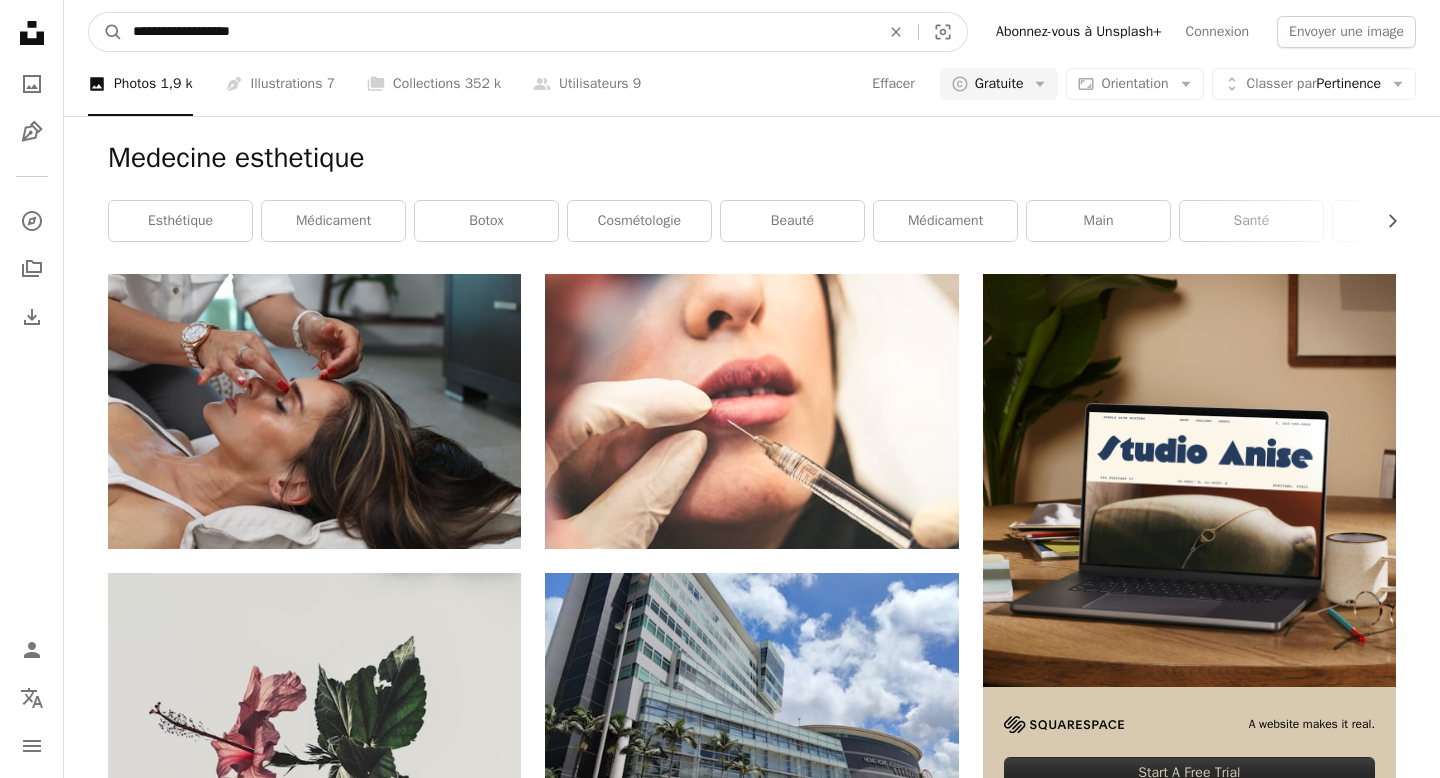 drag, startPoint x: 197, startPoint y: 30, endPoint x: 77, endPoint y: 26, distance: 120.06665 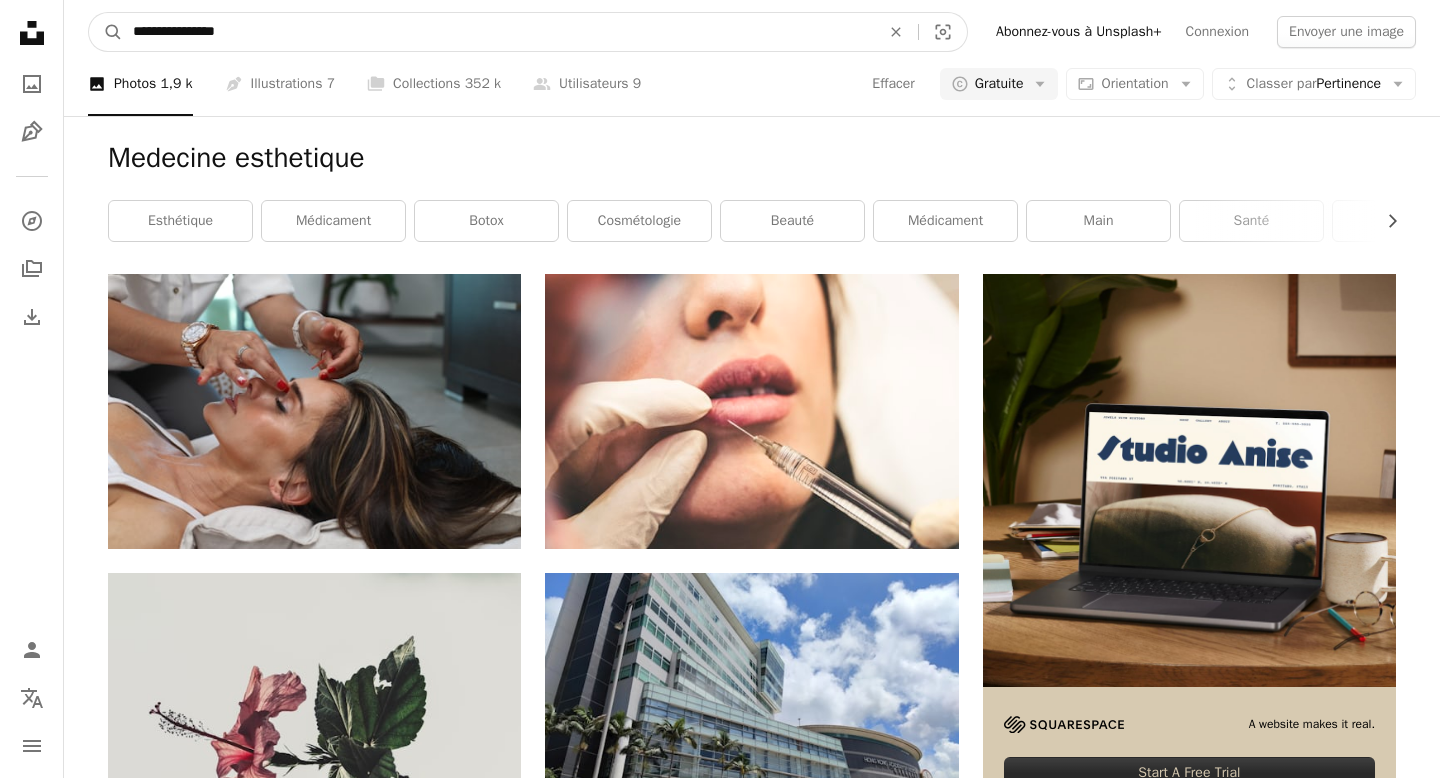 type on "**********" 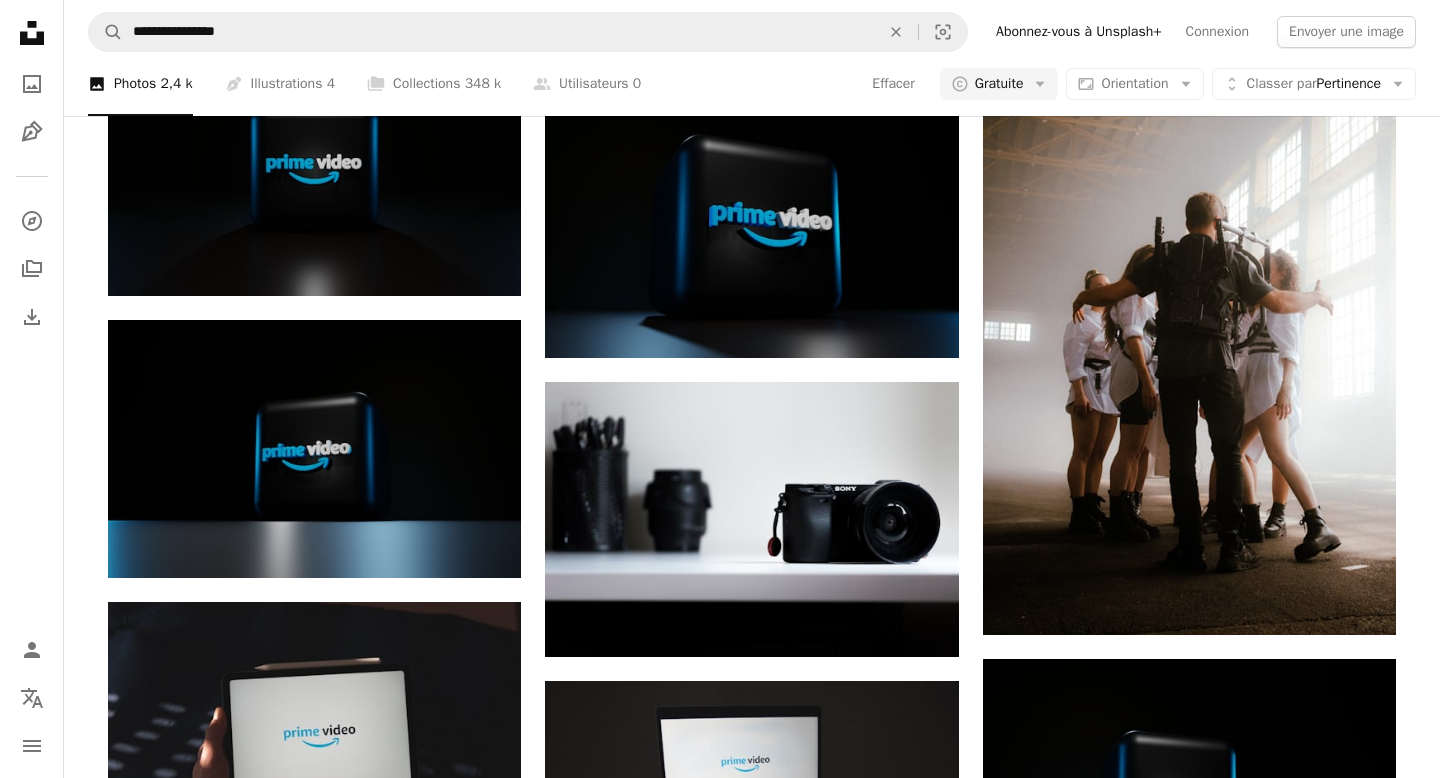 scroll, scrollTop: 0, scrollLeft: 0, axis: both 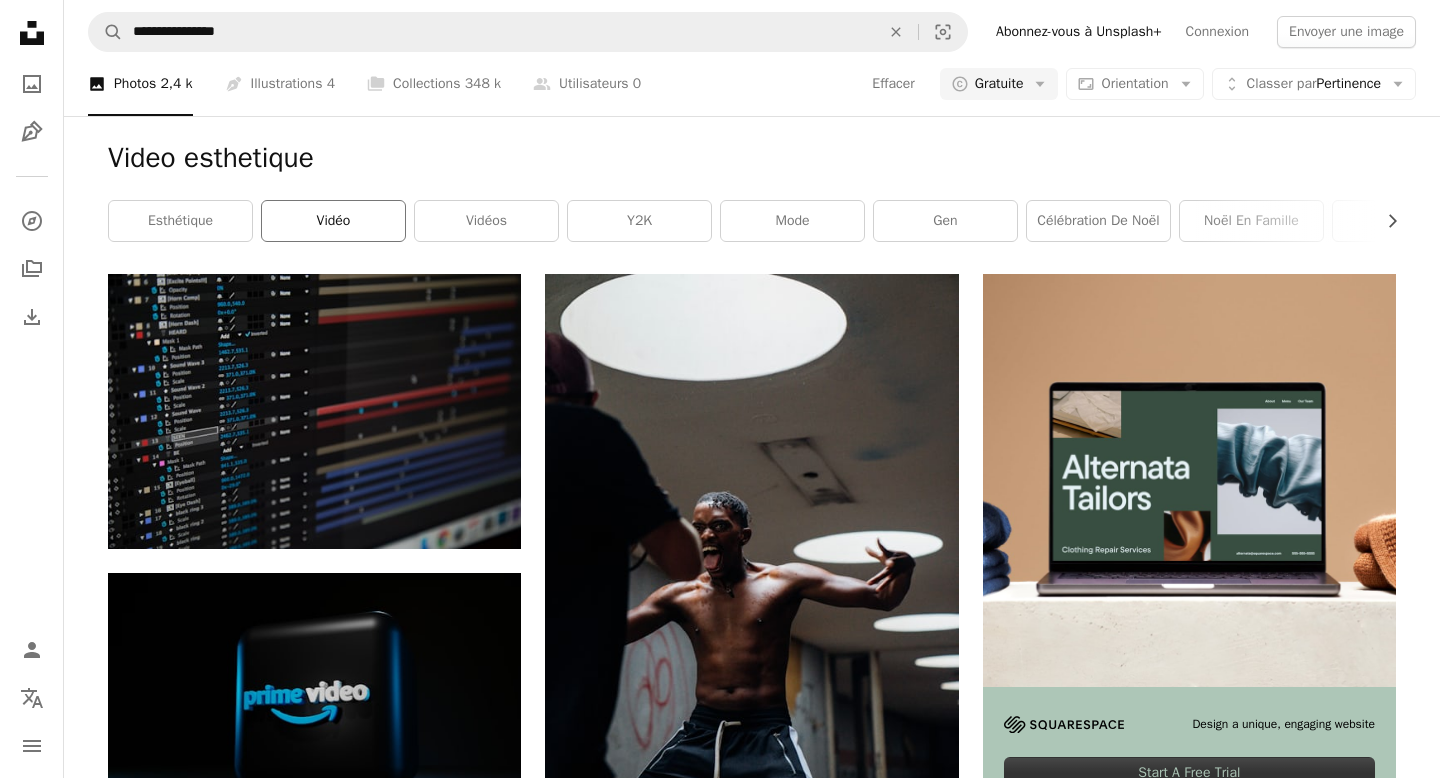 click on "vidéo" at bounding box center (333, 221) 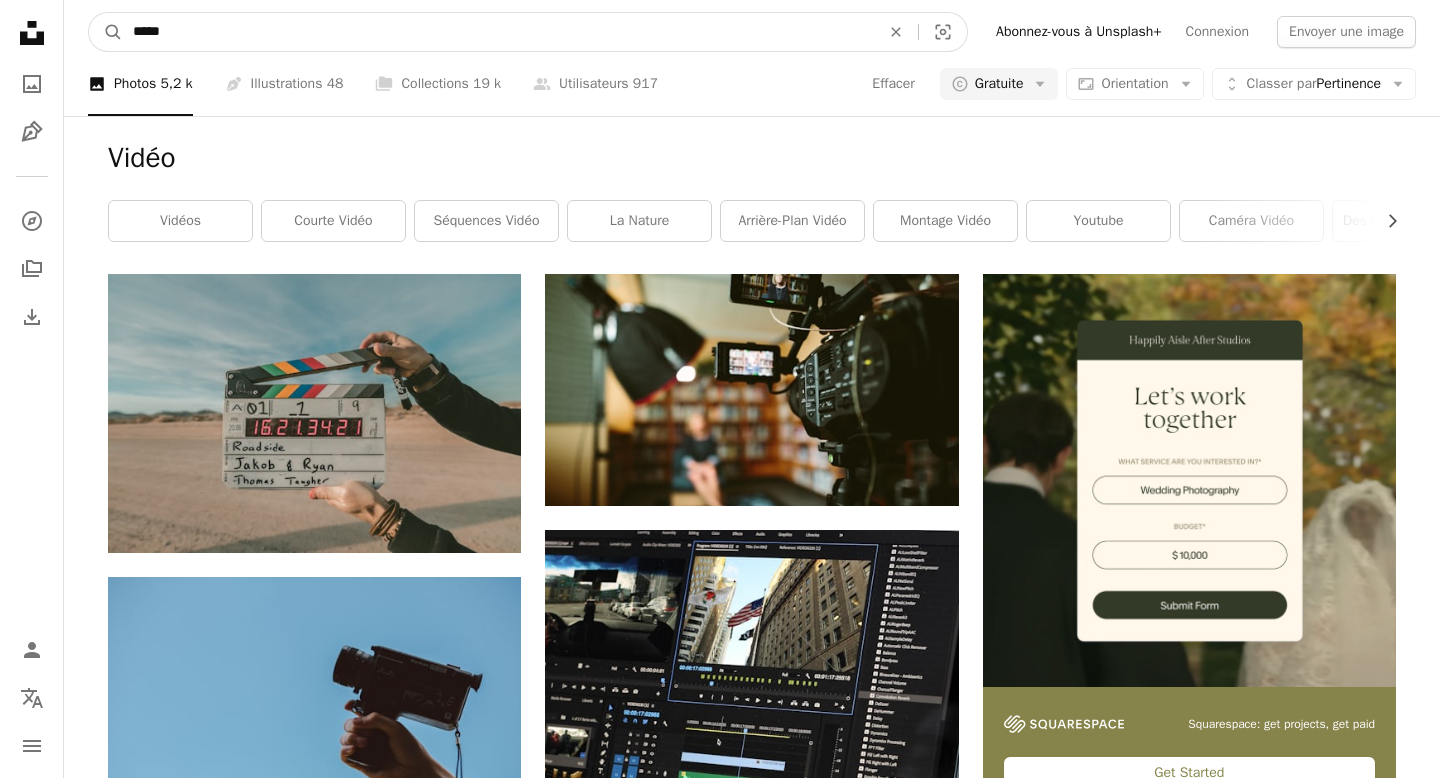 drag, startPoint x: 220, startPoint y: 31, endPoint x: 0, endPoint y: 31, distance: 220 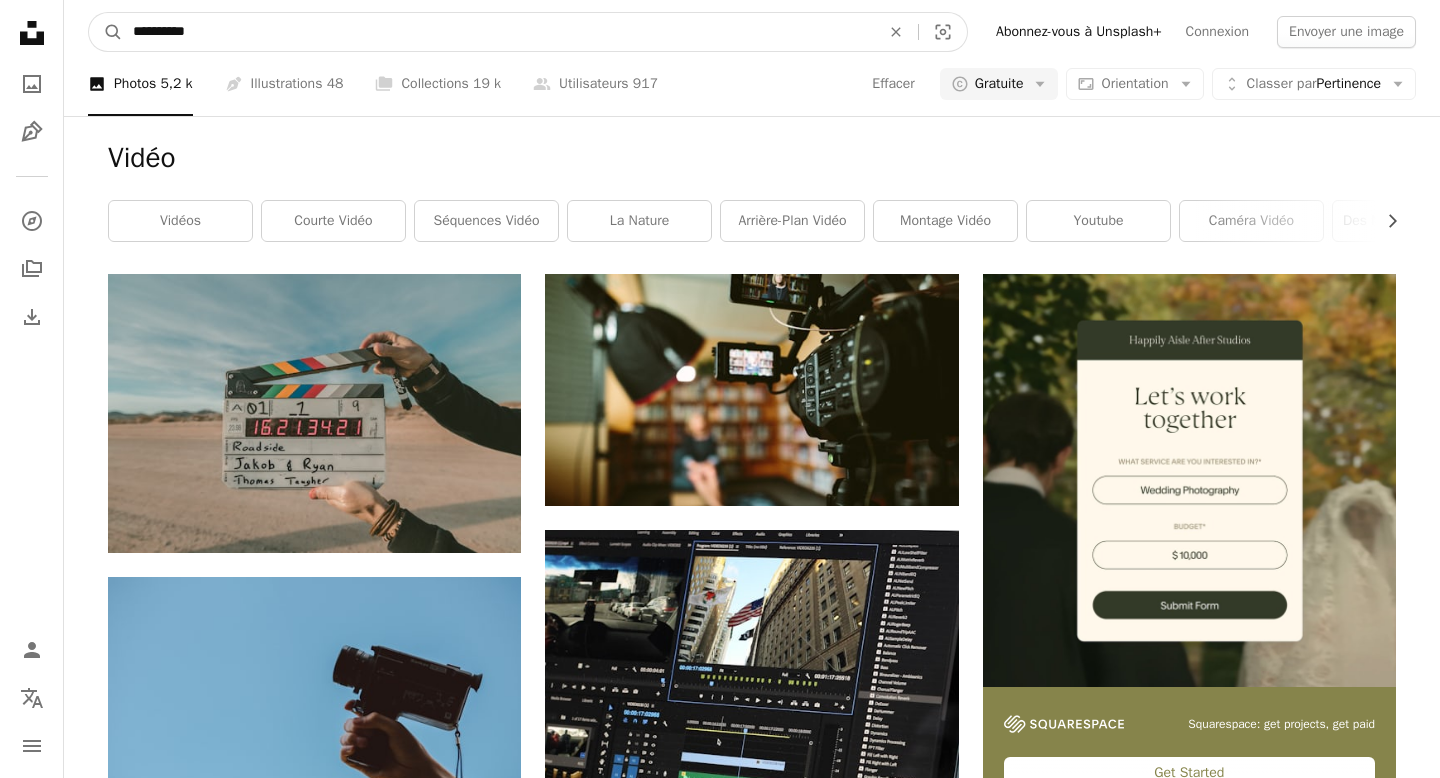 type on "**********" 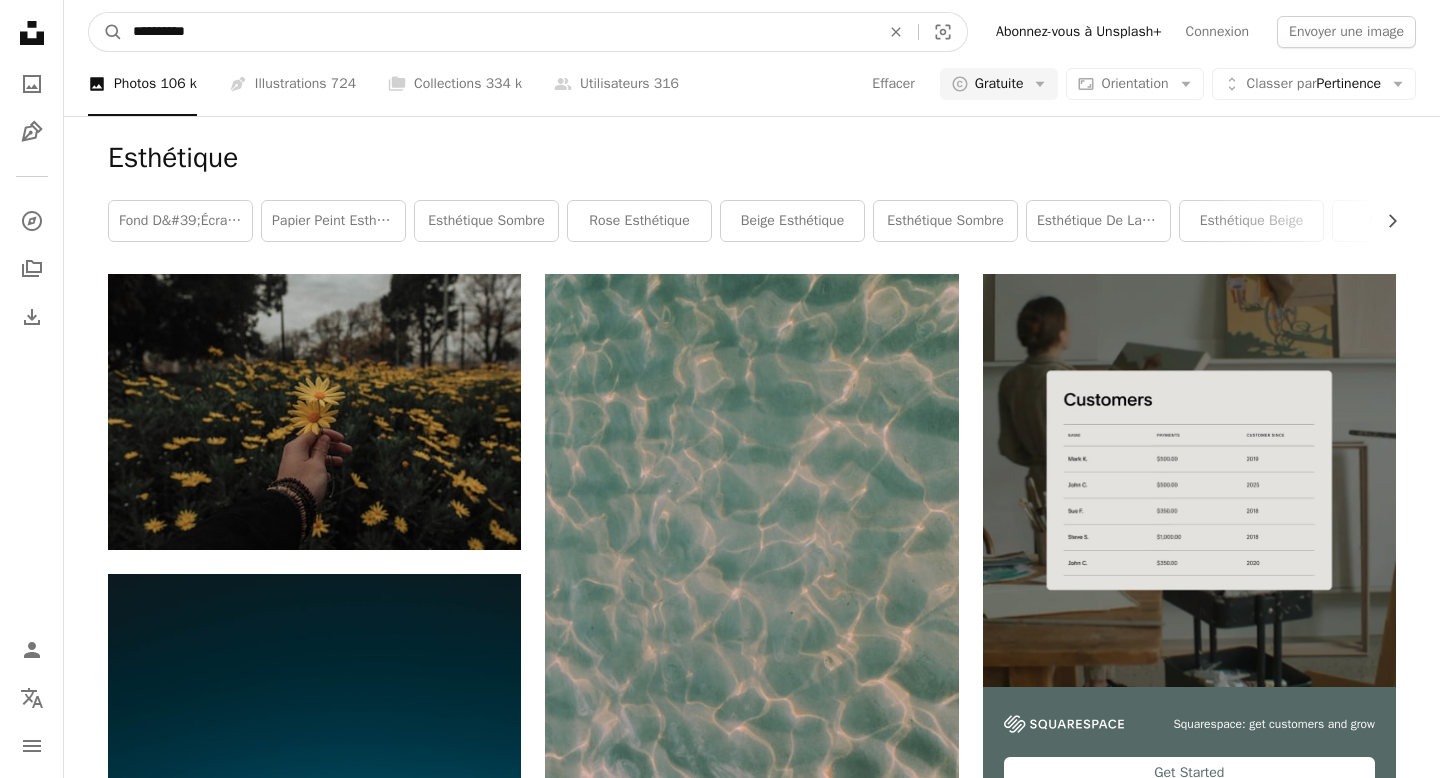 click on "**********" at bounding box center [498, 32] 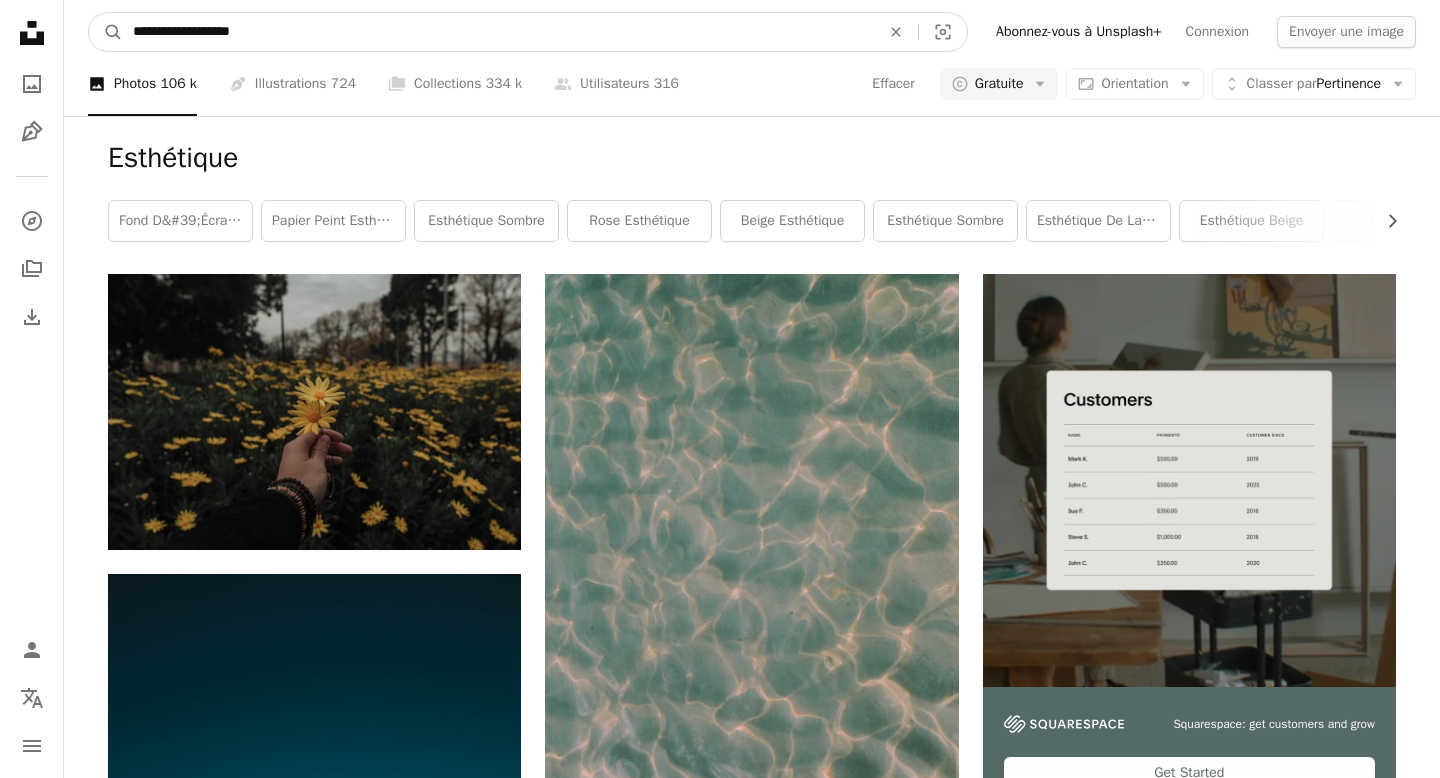 type on "**********" 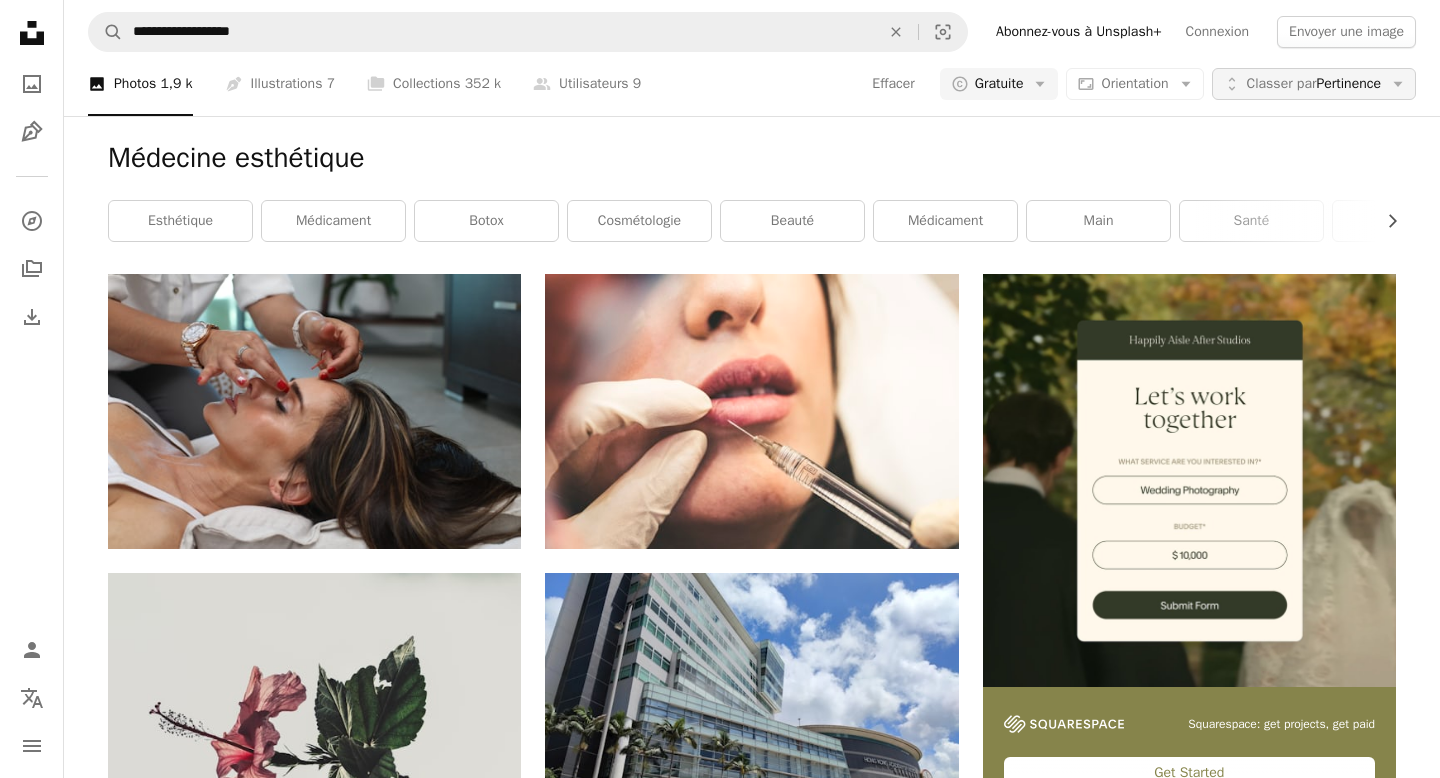click on "Arrow down" 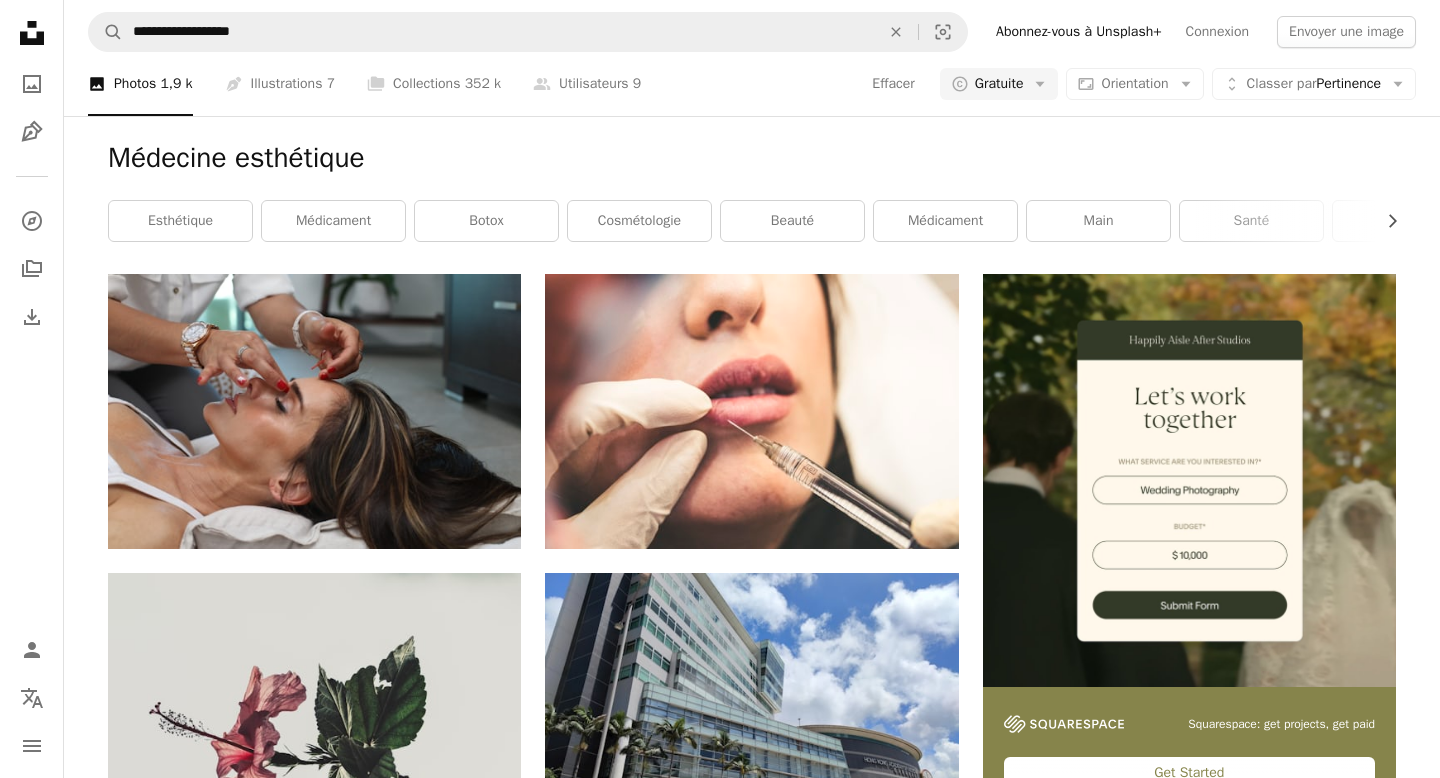 click on "**********" at bounding box center (720, 2479) 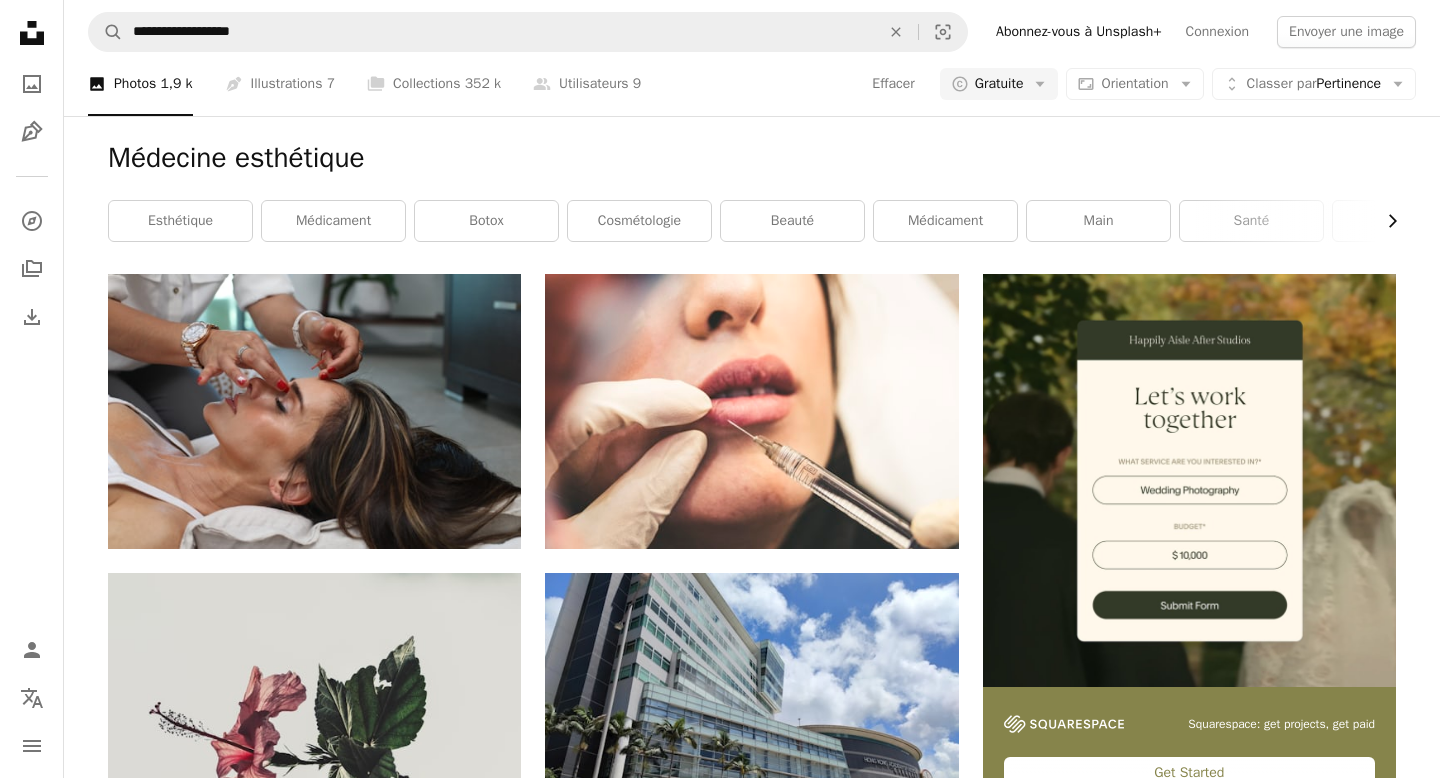 click on "Chevron right" 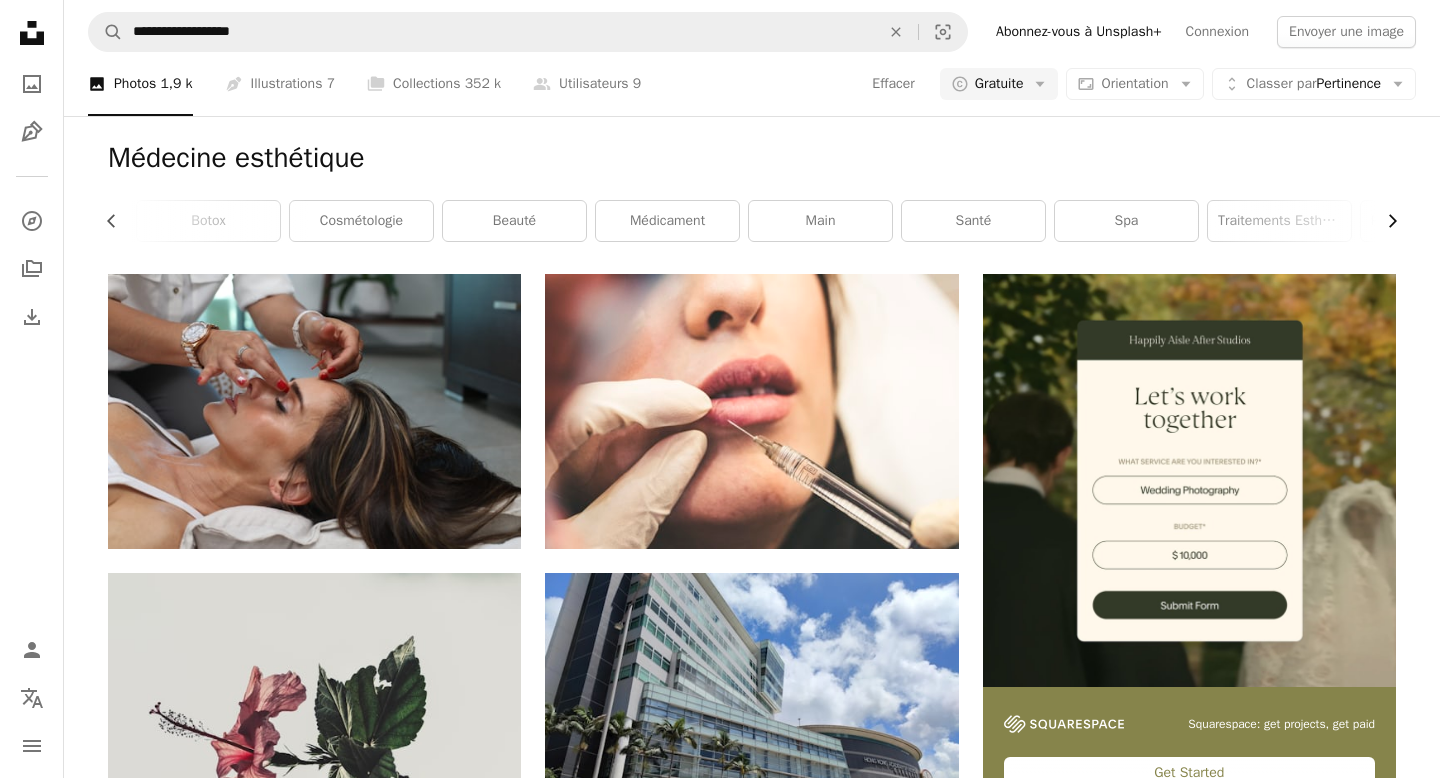 scroll, scrollTop: 0, scrollLeft: 300, axis: horizontal 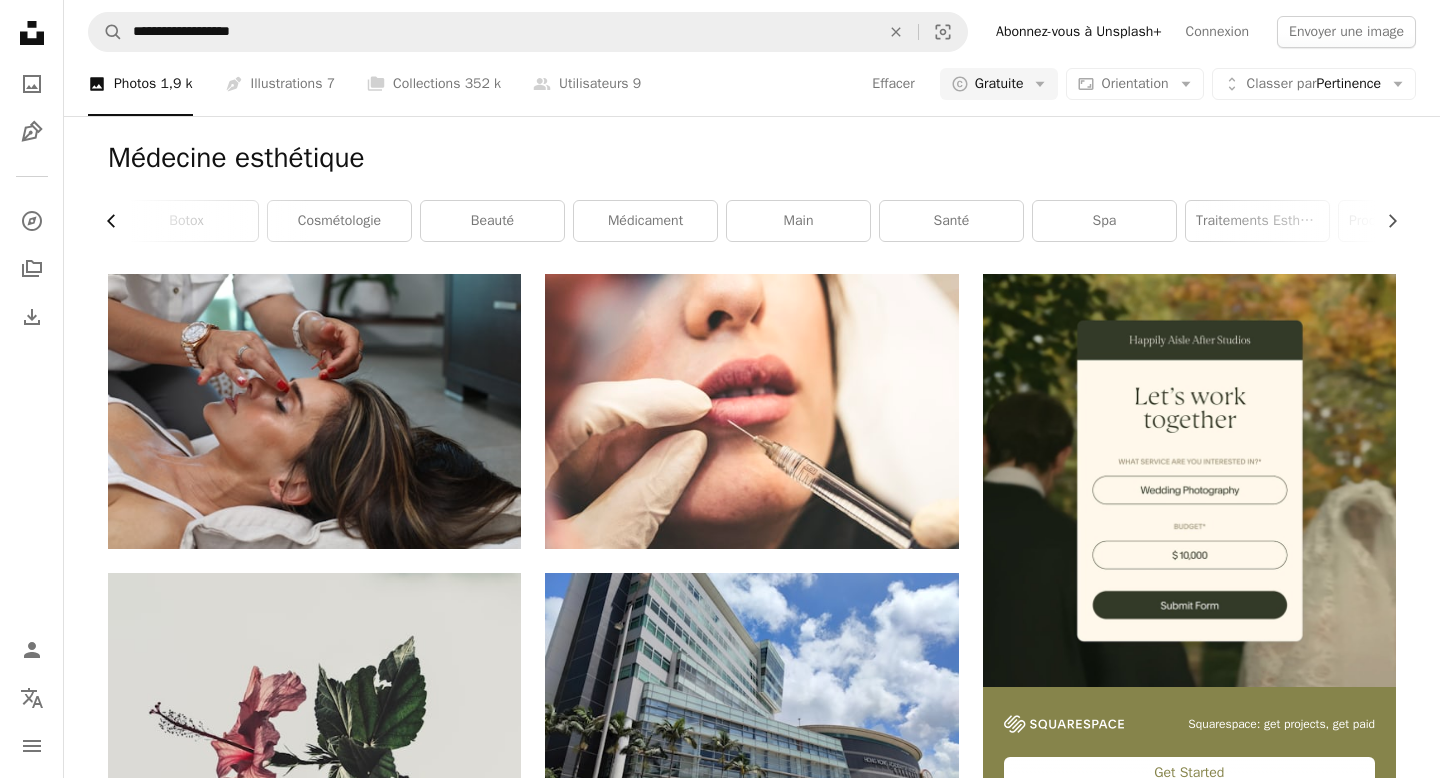 click on "Chevron left" 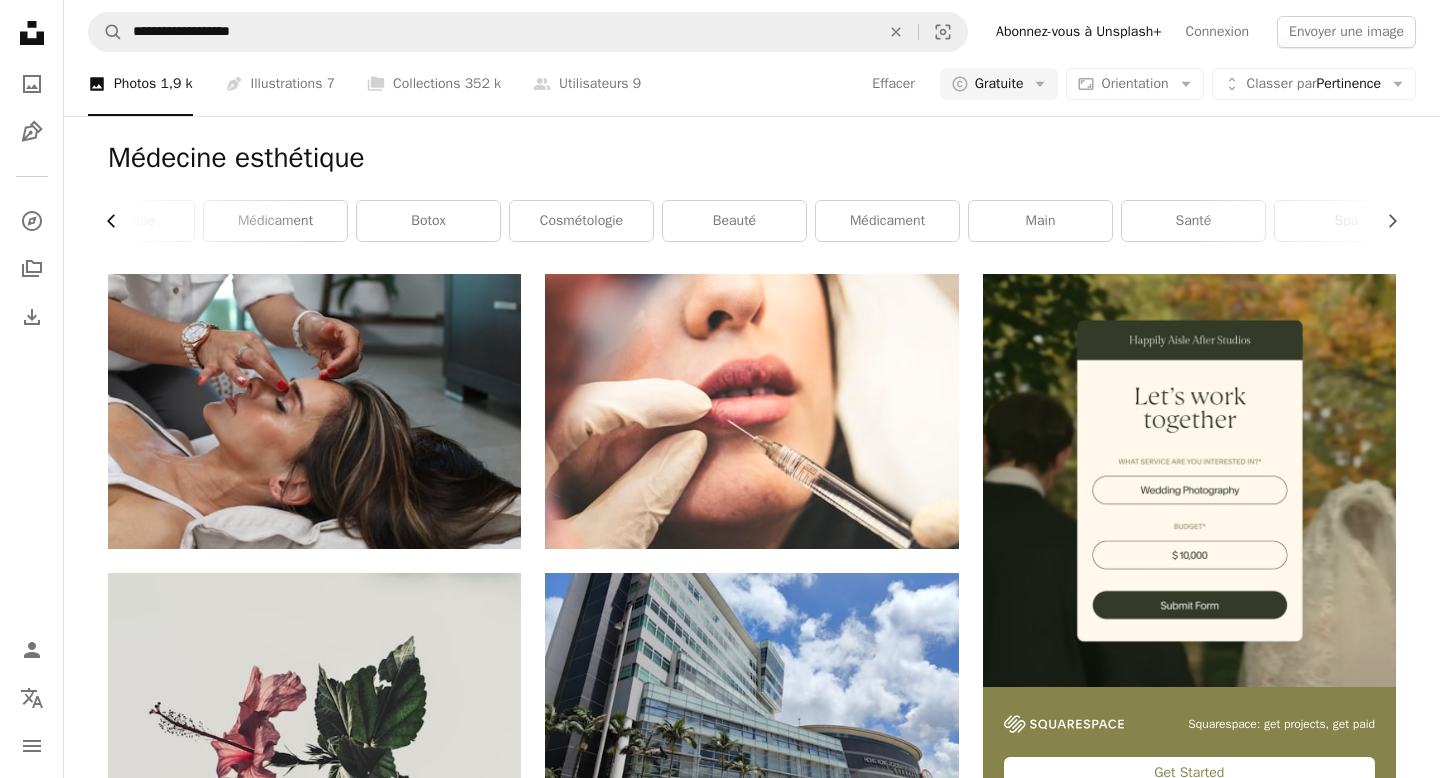 scroll, scrollTop: 0, scrollLeft: 0, axis: both 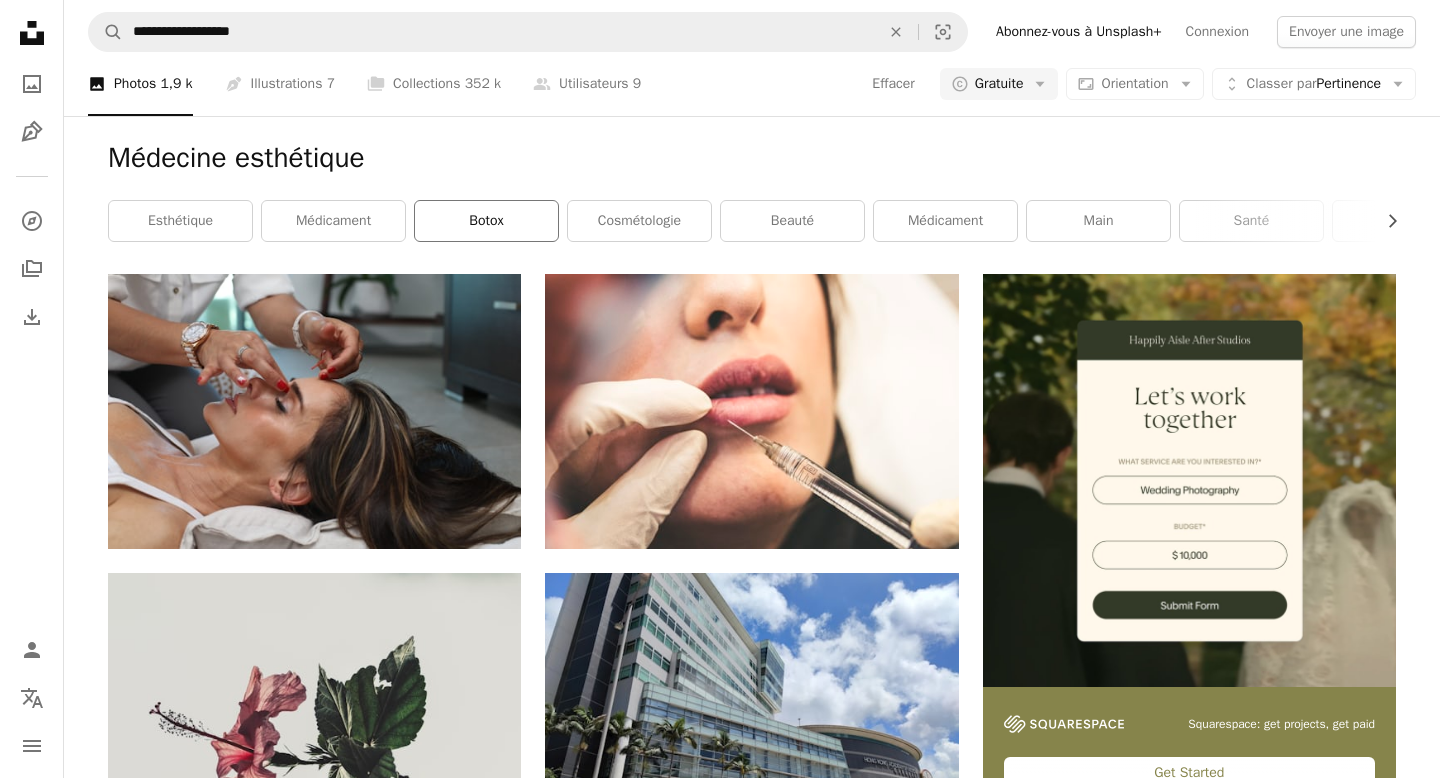 click on "Botox" at bounding box center (486, 221) 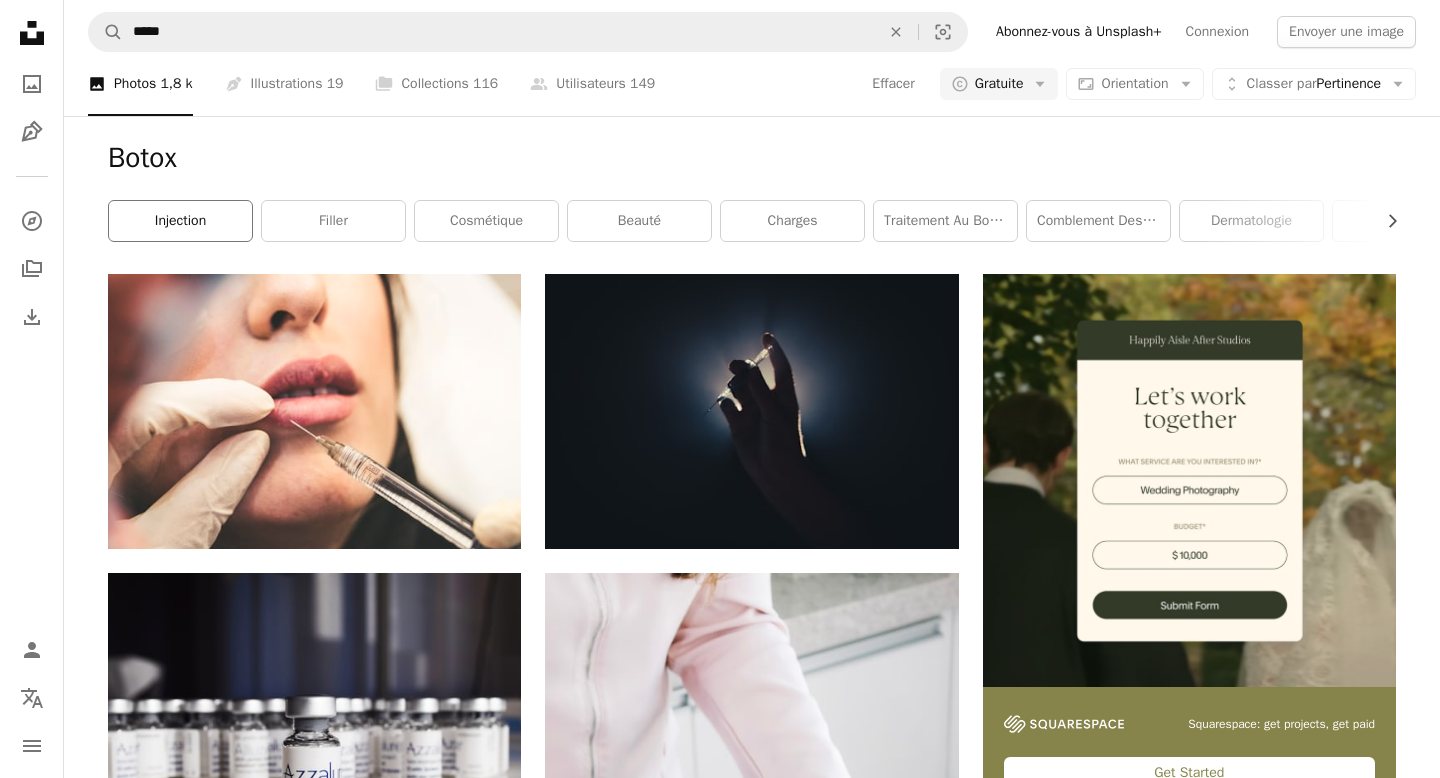 click on "injection" at bounding box center (180, 221) 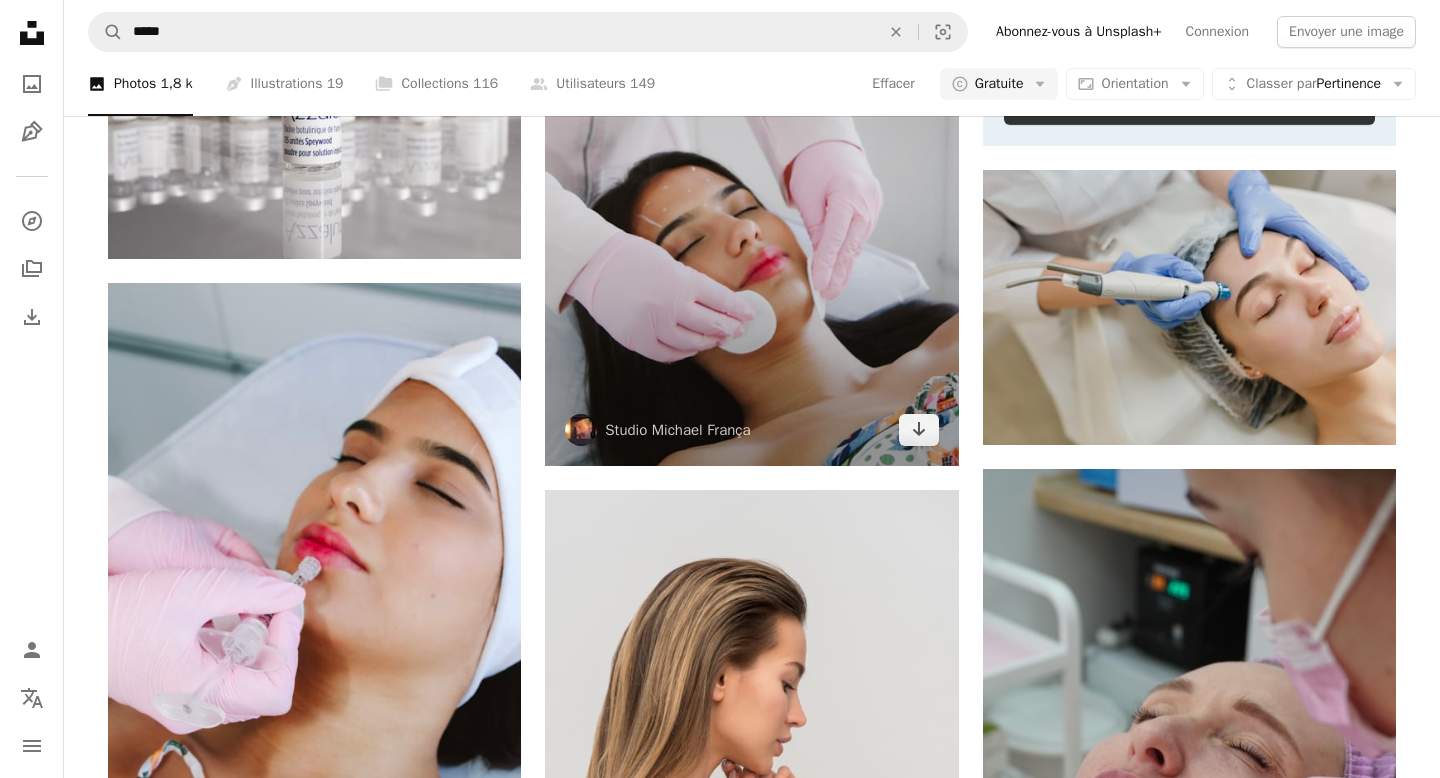 scroll, scrollTop: 668, scrollLeft: 0, axis: vertical 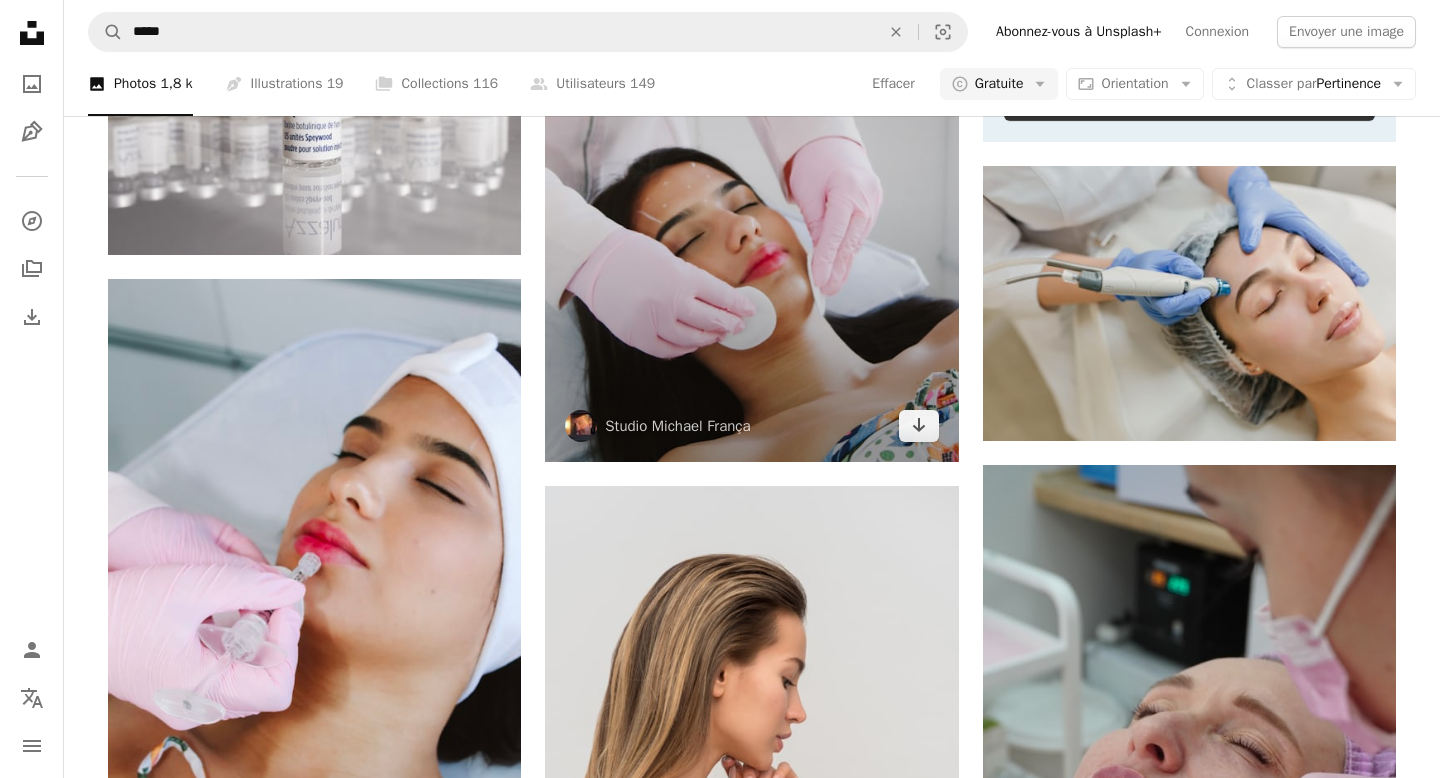 click at bounding box center (751, 183) 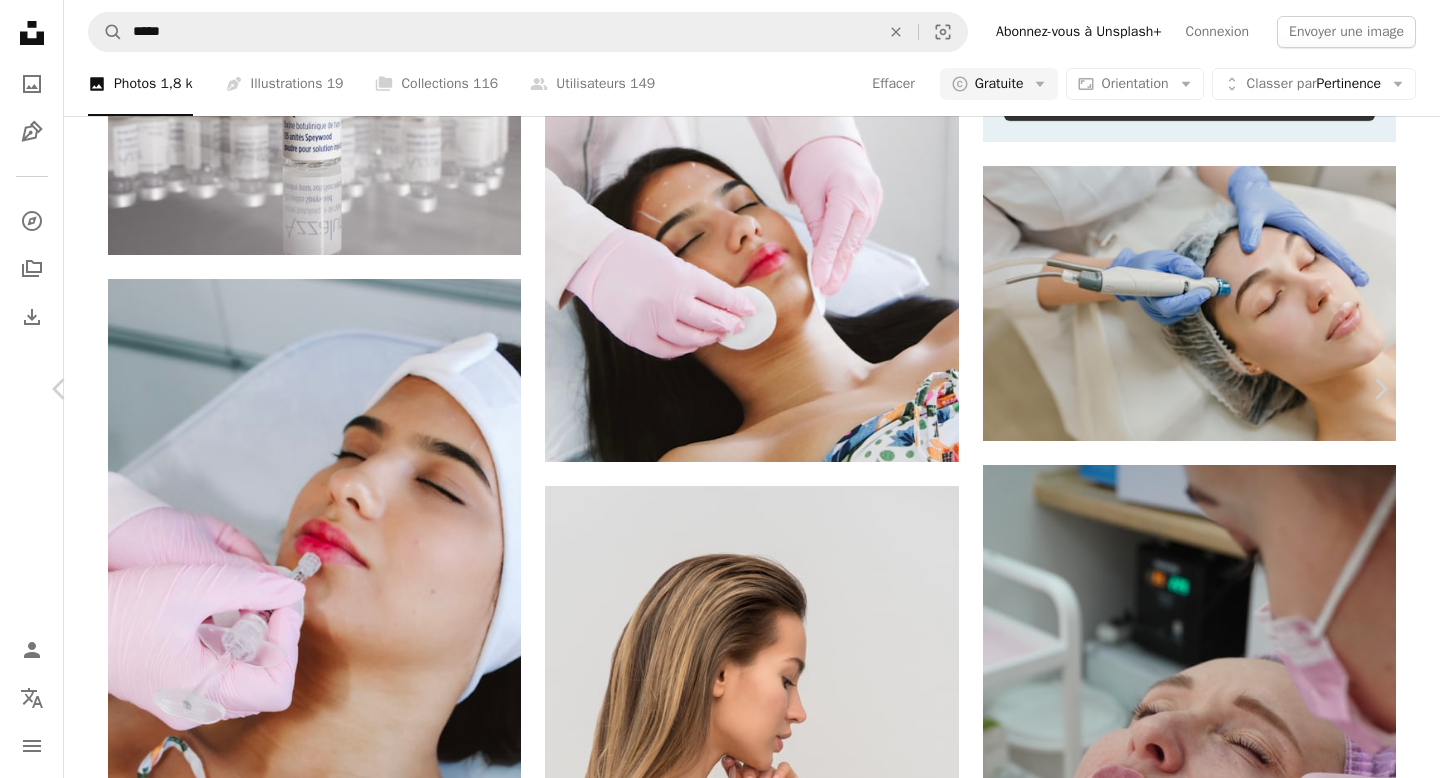 click on "An X shape Chevron leftChevron right [NAME] [LAST] studiomikefranca A heart A plus sign Modifier l’image Plus sign for Unsplash+ Télécharger gratuitement Chevron down Zoom in Vues 91 953 Téléchargements 1 243 A forward-right arrow Partager Info icon Infos More Actions Calendar outlined Publiée le 11 novembre 2024 Camera Canon, EOS Rebel T100 Safety Utilisation gratuite sous la Licence Unsplash femme fille travail beauté belle Brésil Botox cosmétologie Brasil Belo Horizonte Minas Gerais Traitement au Botox Estetica humain visage femelle adulte Spa tête gant Images gratuites Parcourez des images premium sur iStock - 20 % avec le code UNSPLASH20 Rendez-vous sur iStock ↗ Images associées A heart A plus sign Look Studio Arrow pointing down A heart A plus sign [NAME] [LAST] Arrow pointing down Plus sign for Unsplash+ A heart A plus sign Getty Images Pour Unsplash+ A lock Télécharger A heart A plus sign [NAME] [LAST] Disponible à l’embauche Arrow pointing down" at bounding box center [720, 5115] 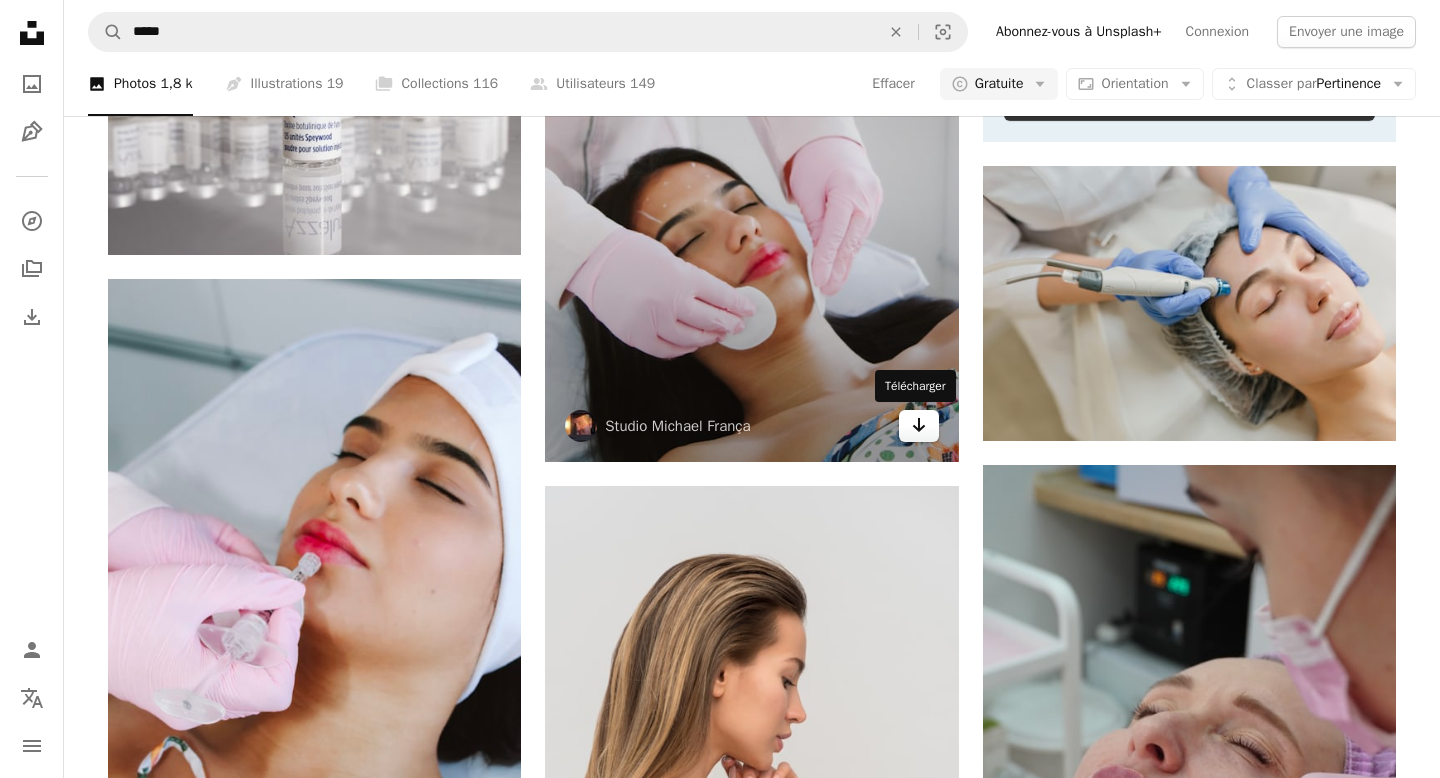 click on "Arrow pointing down" 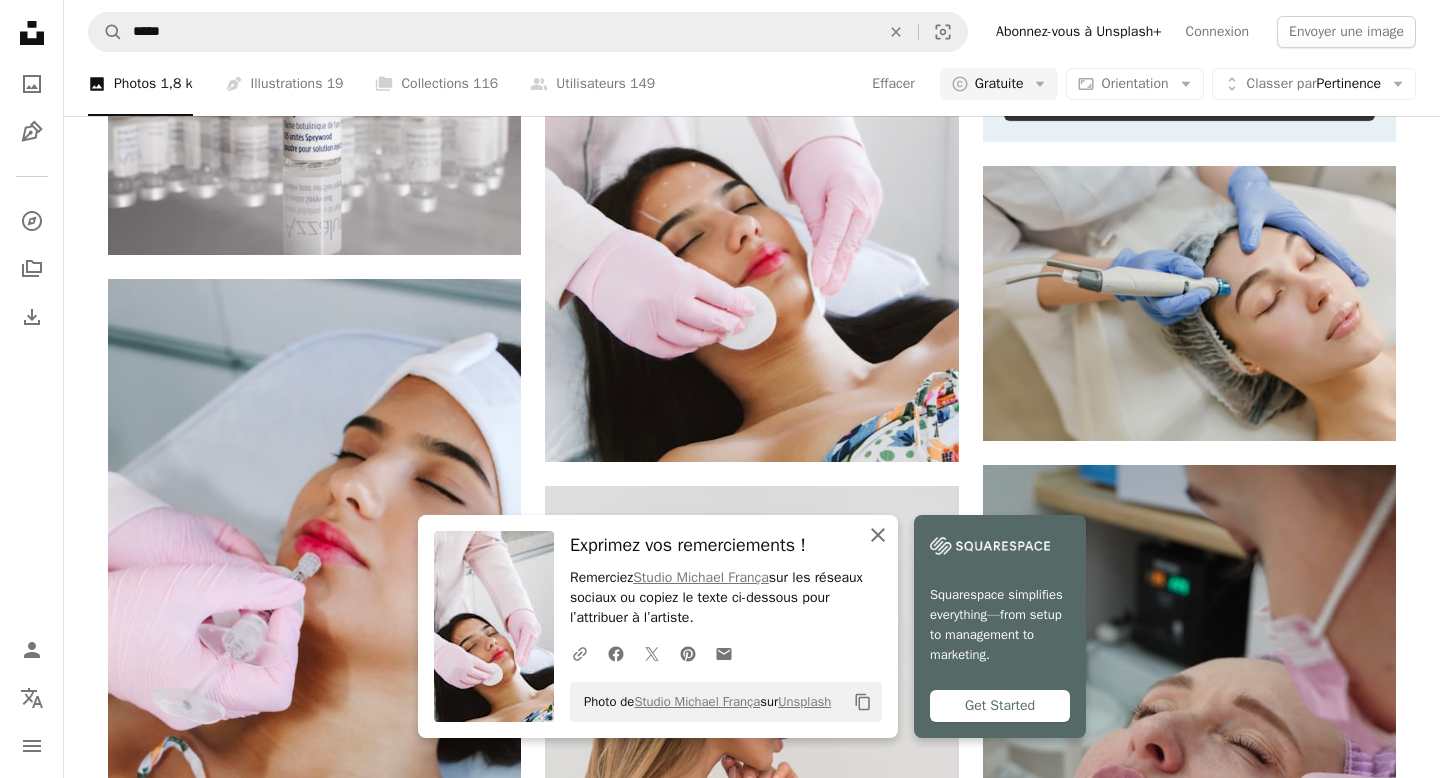 click on "An X shape" 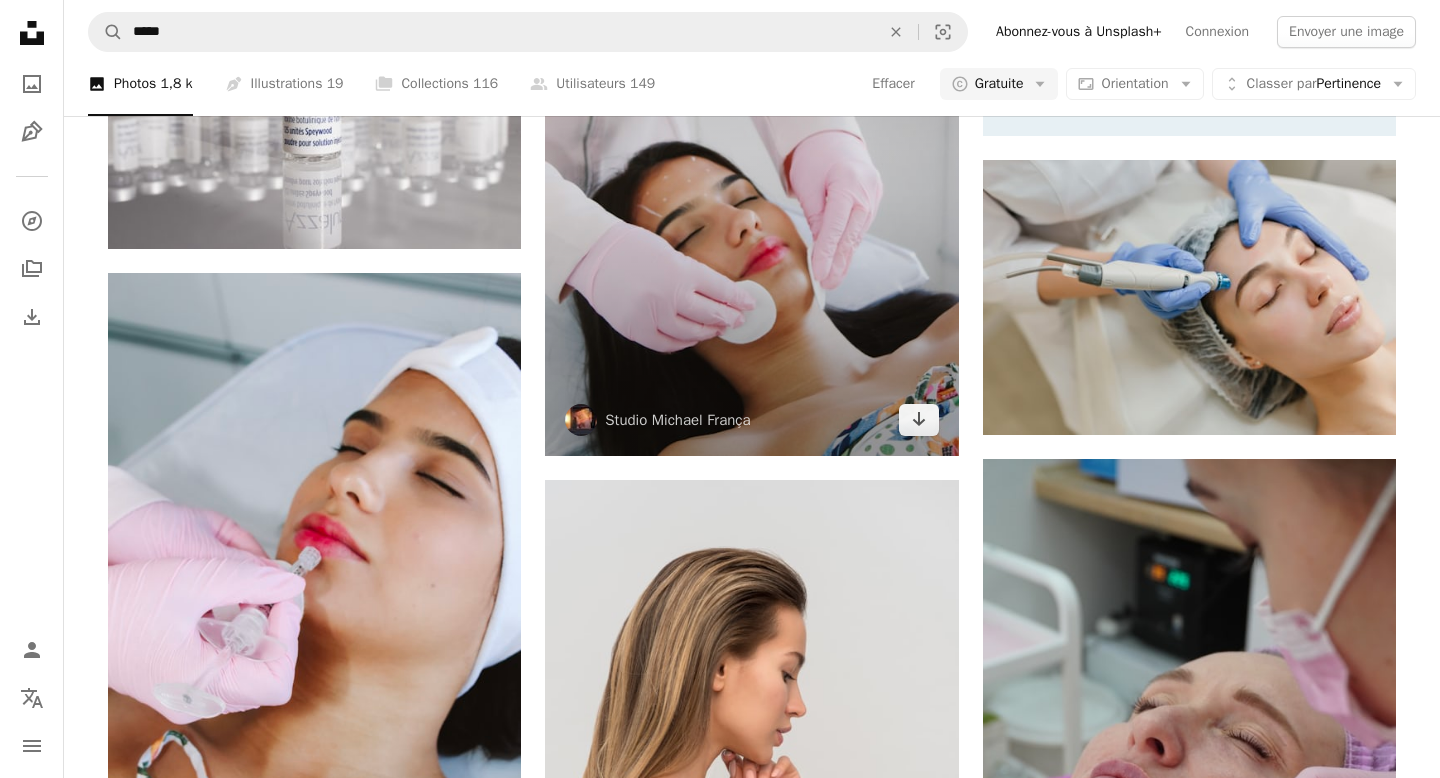 scroll, scrollTop: 677, scrollLeft: 0, axis: vertical 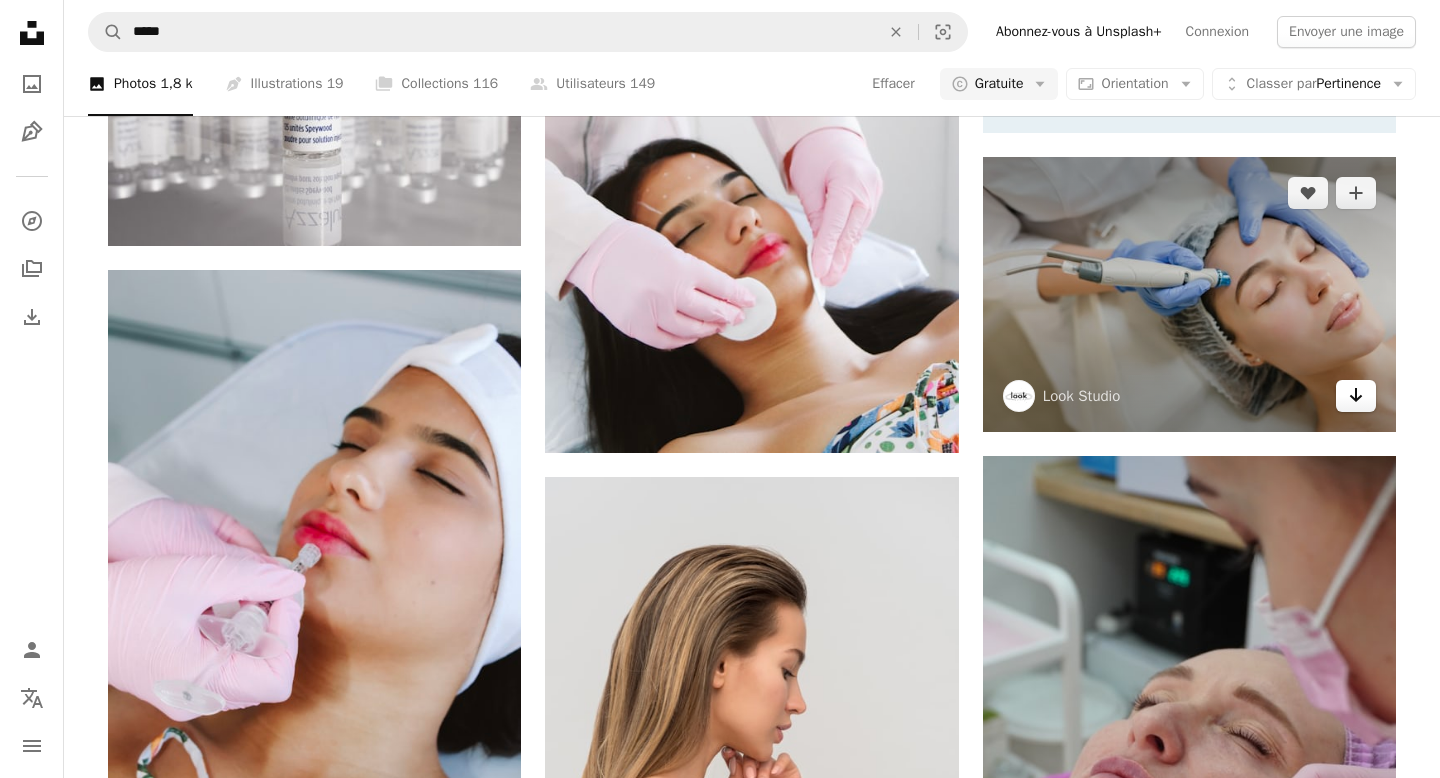 click on "Arrow pointing down" at bounding box center [1356, 396] 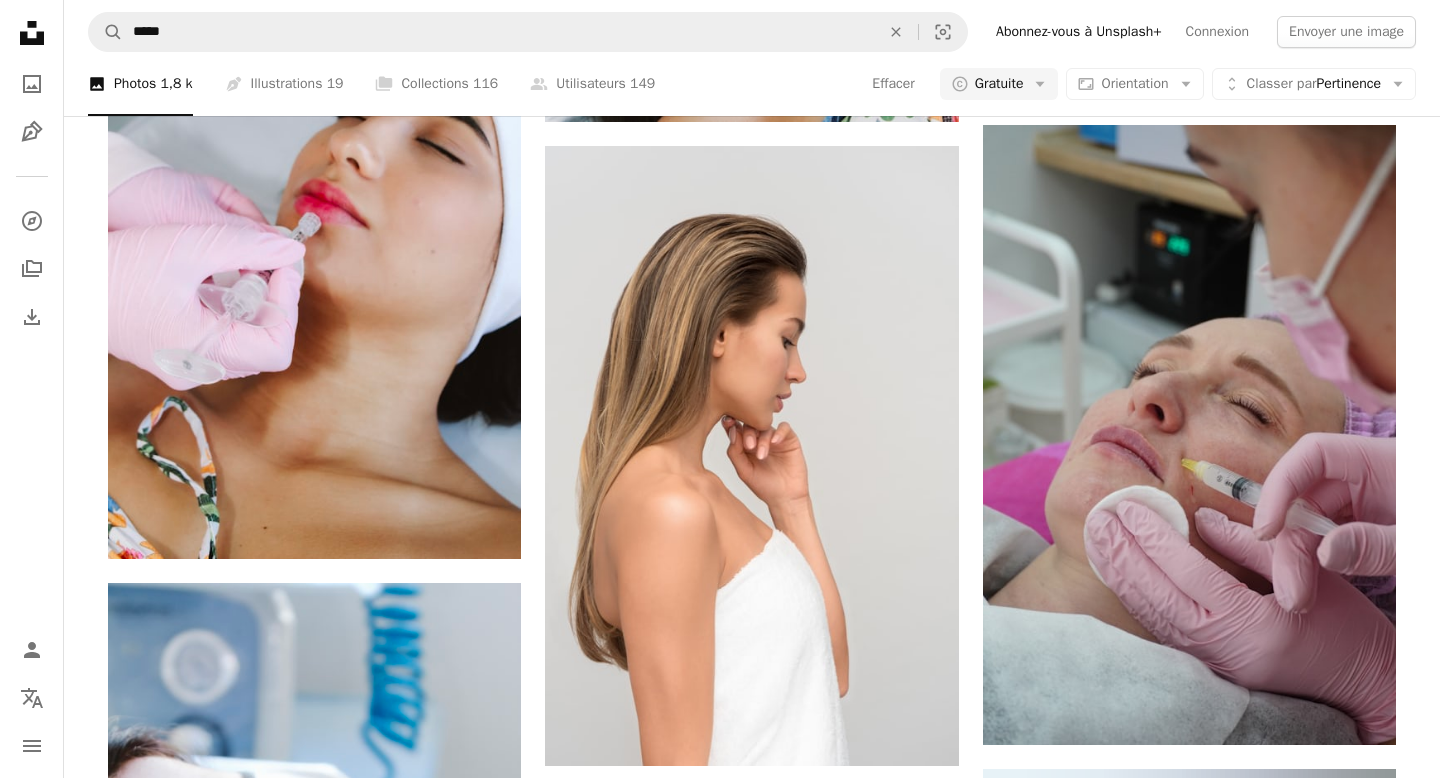 scroll, scrollTop: 0, scrollLeft: 0, axis: both 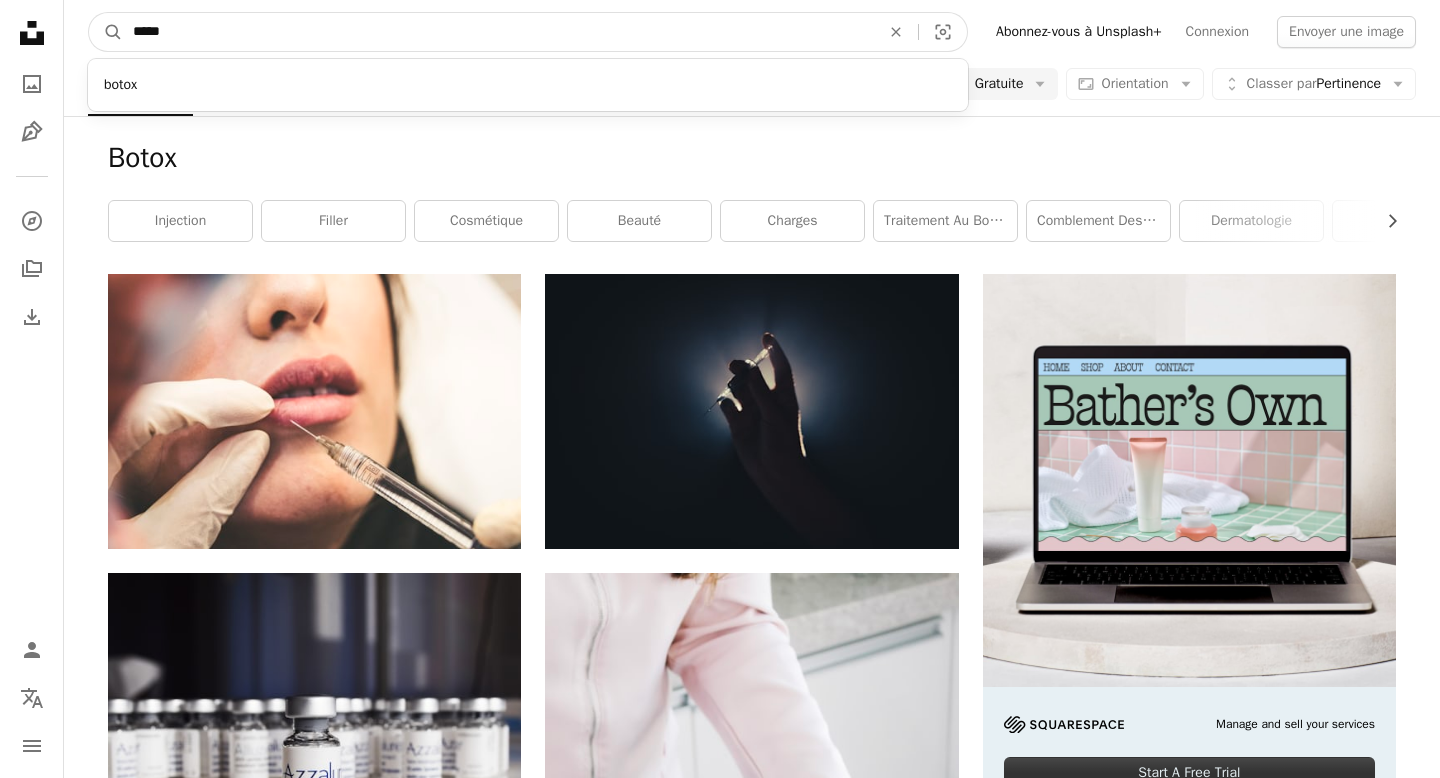 drag, startPoint x: 214, startPoint y: 26, endPoint x: 47, endPoint y: 23, distance: 167.02695 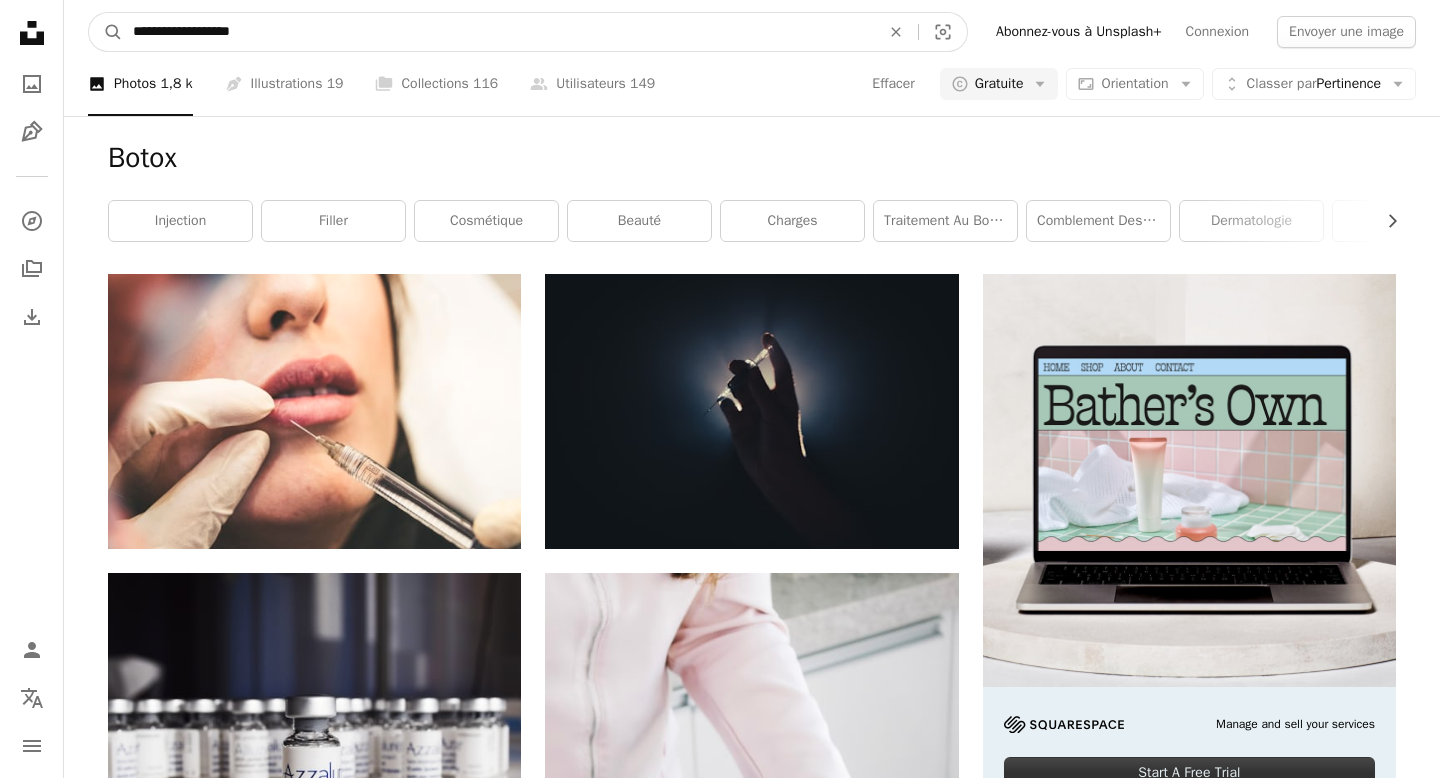 type on "**********" 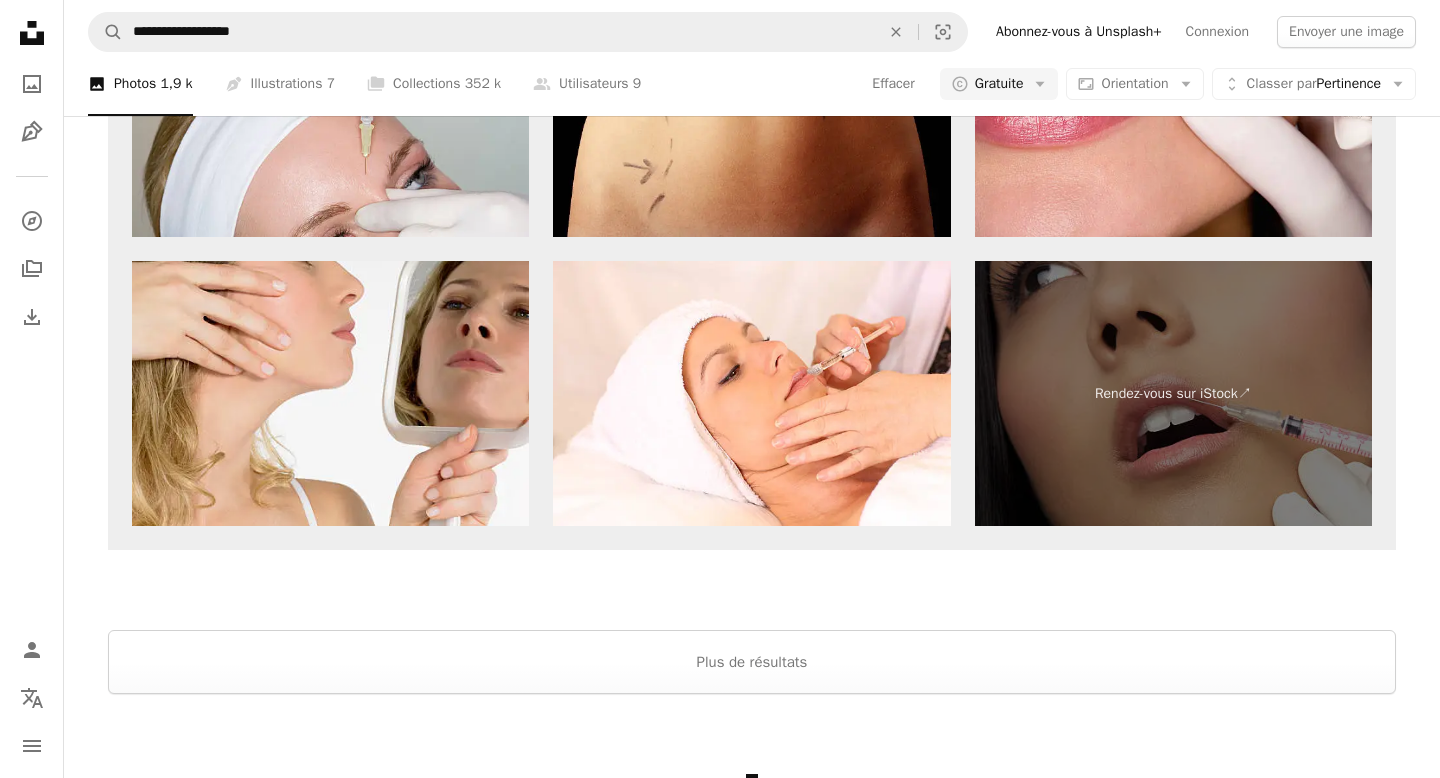scroll, scrollTop: 4035, scrollLeft: 0, axis: vertical 